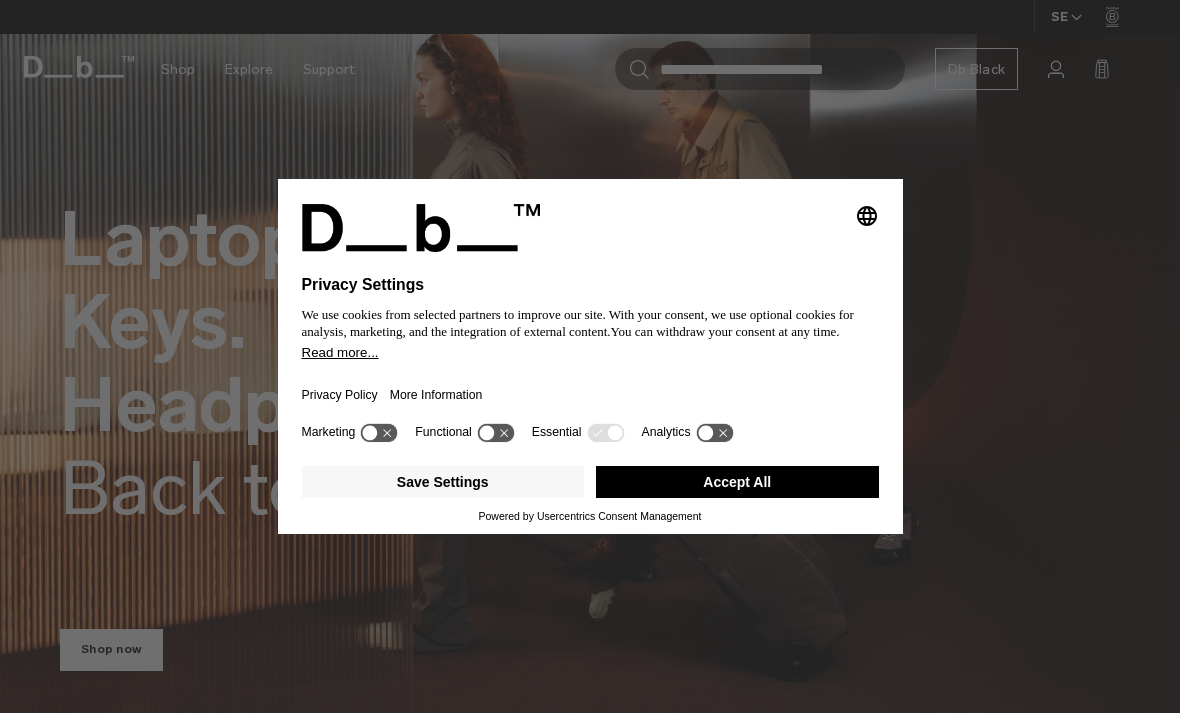 scroll, scrollTop: 0, scrollLeft: 0, axis: both 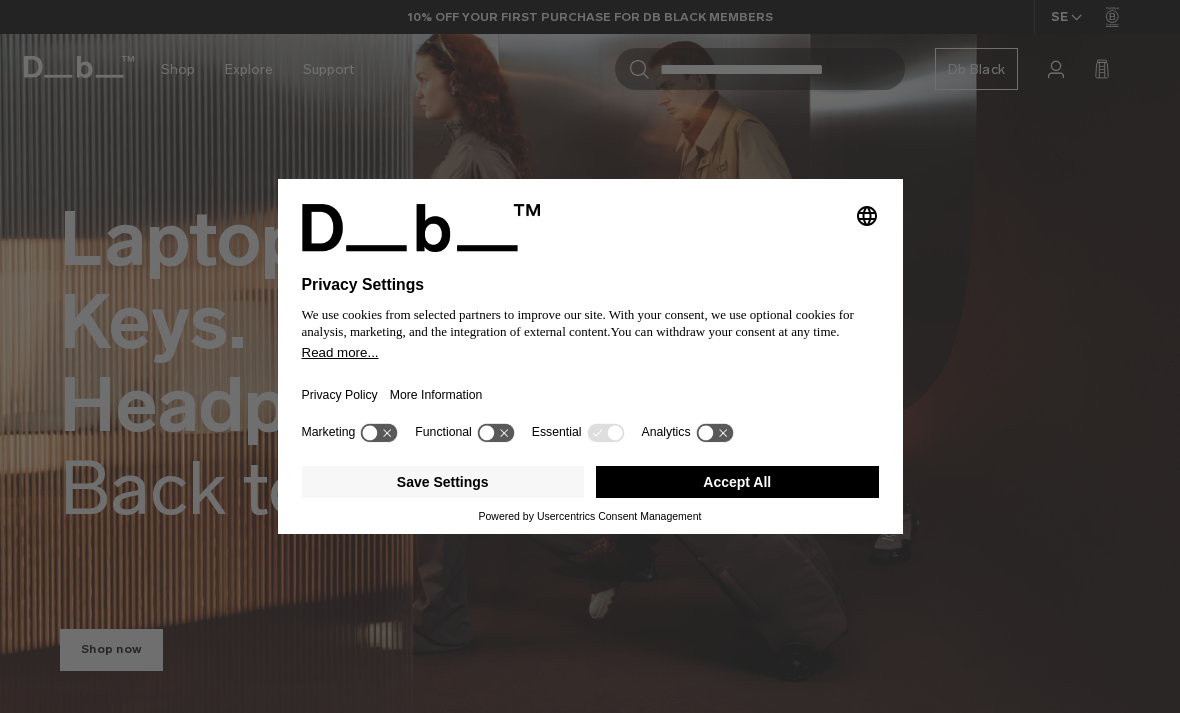 click on "Accept All" at bounding box center (737, 482) 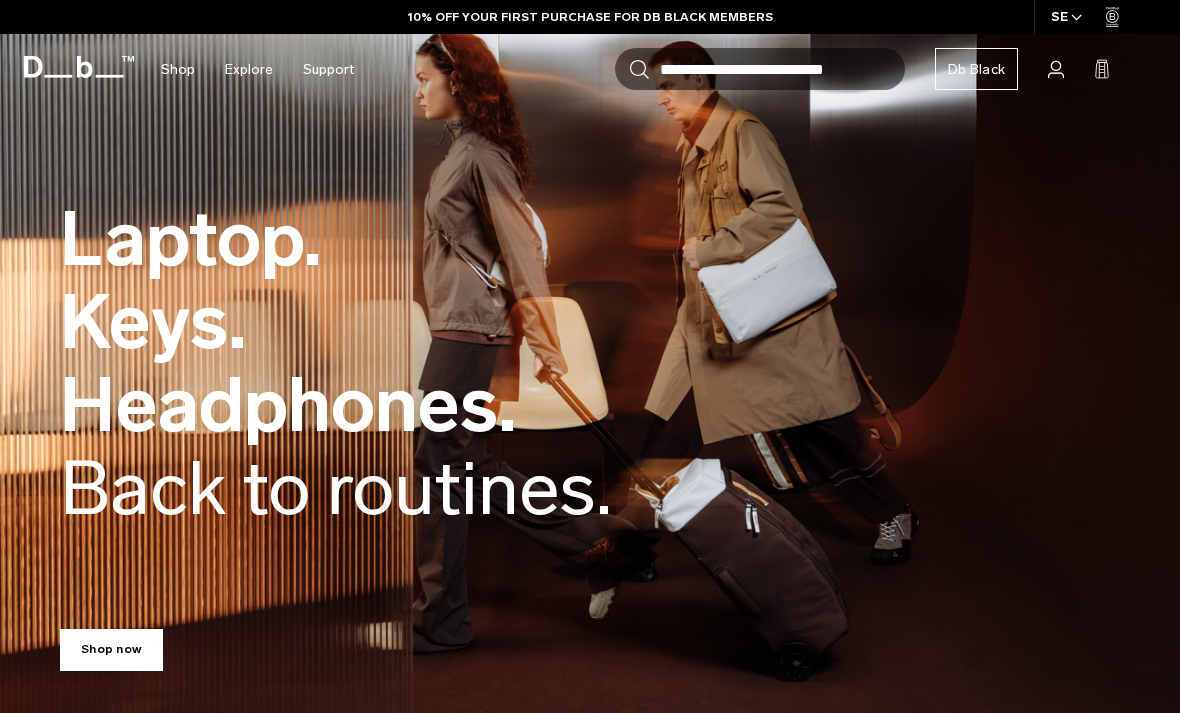 scroll, scrollTop: 0, scrollLeft: 0, axis: both 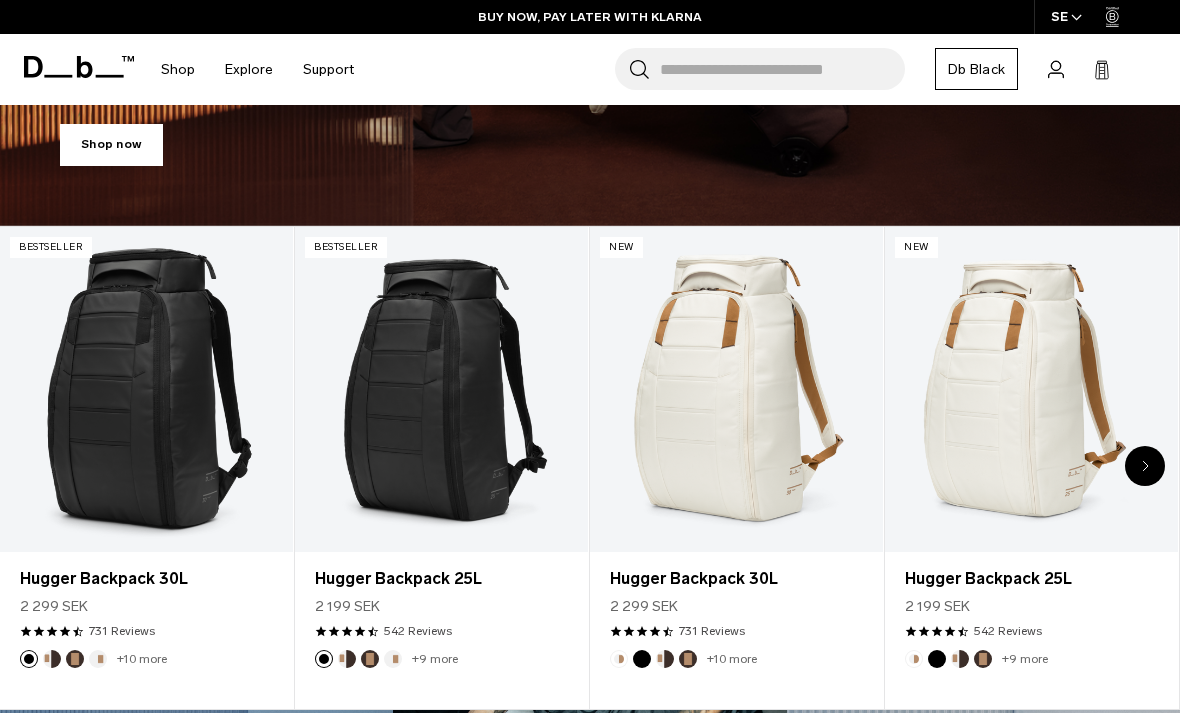 click 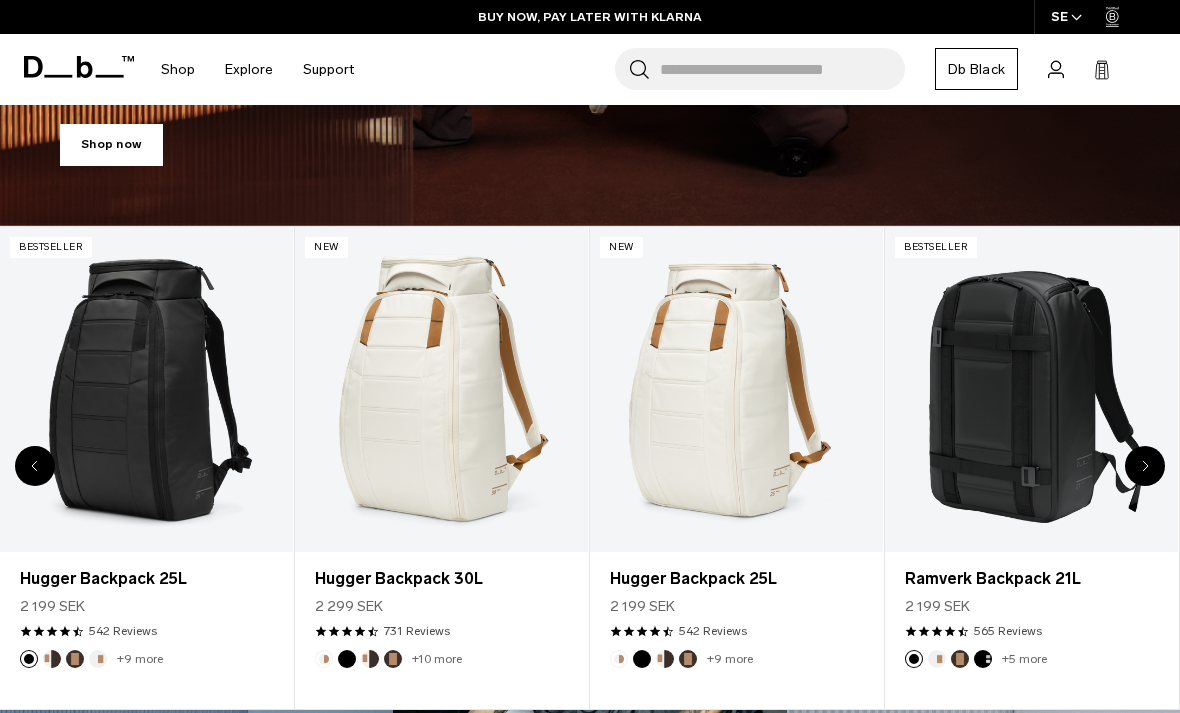 click at bounding box center [1145, 466] 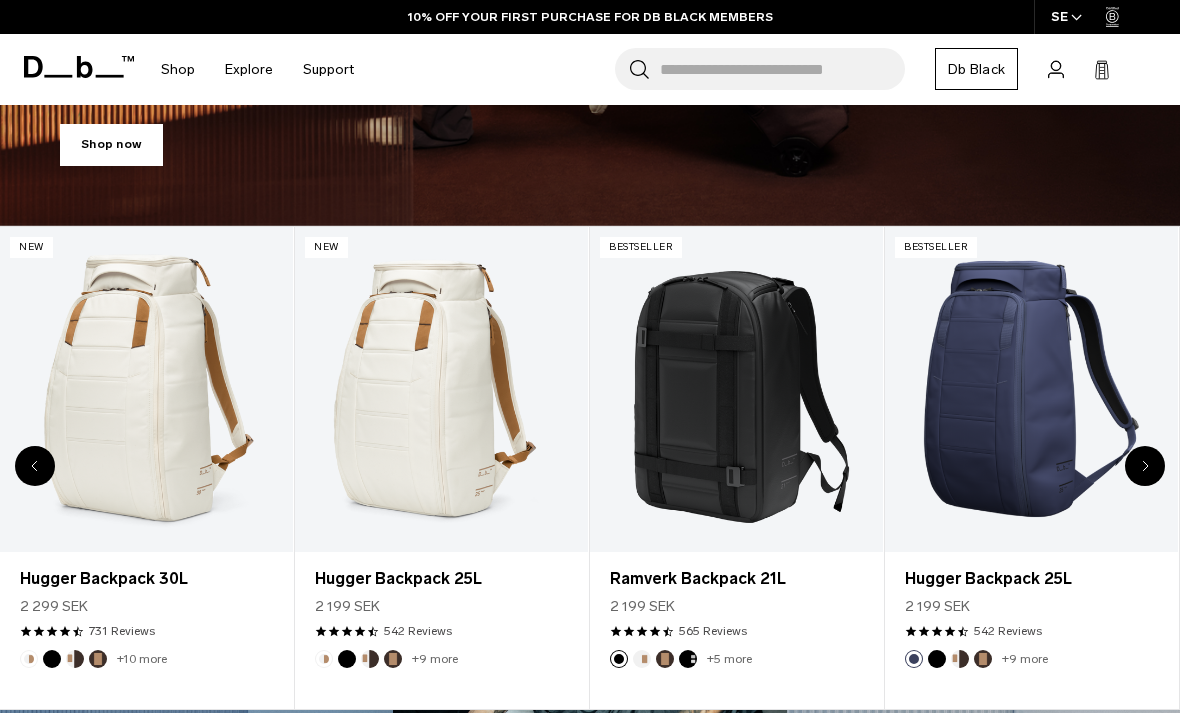 click 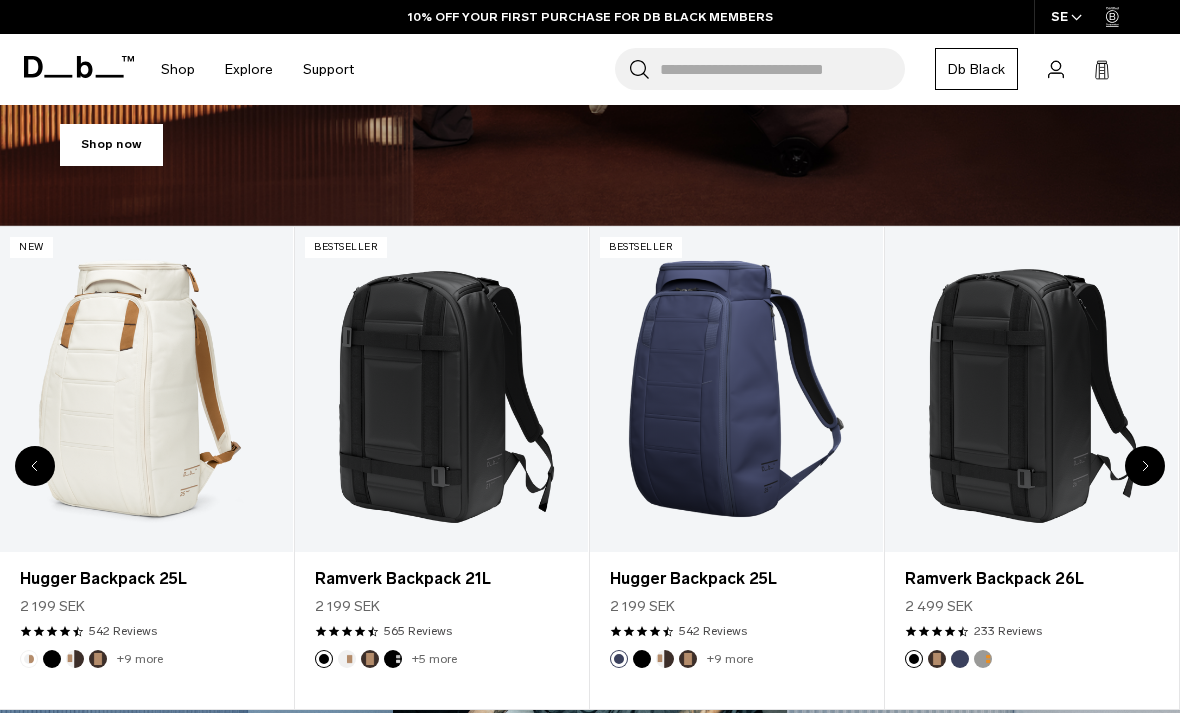 click 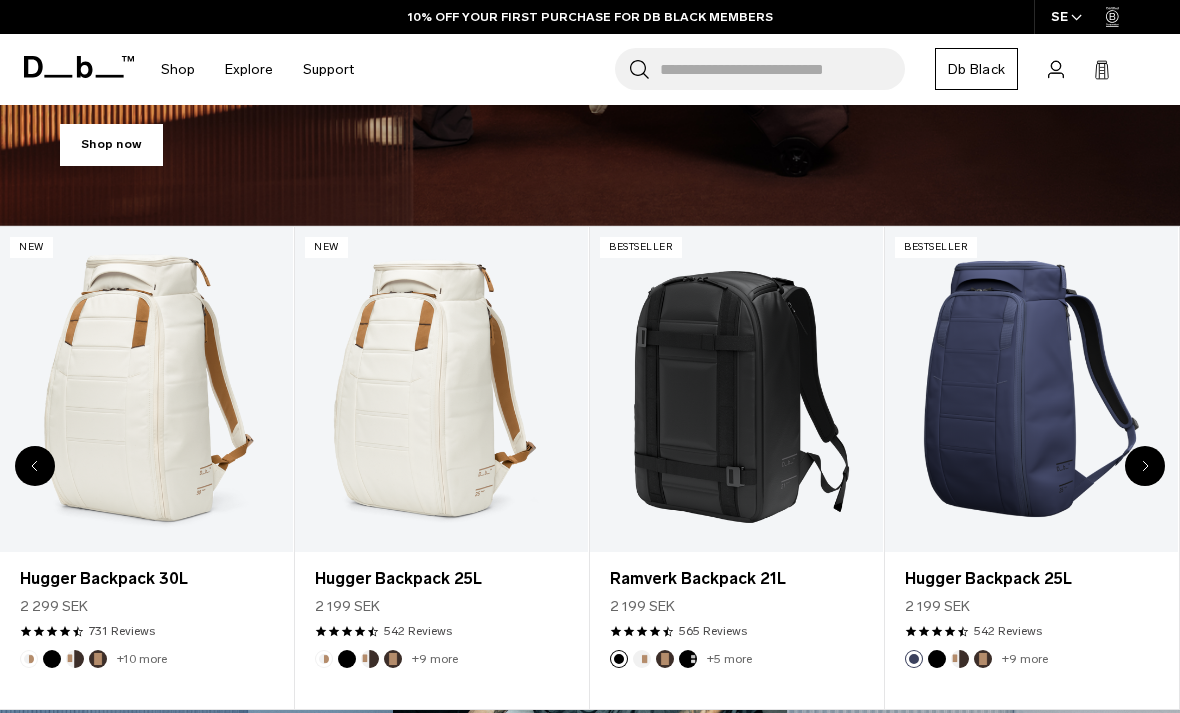 click 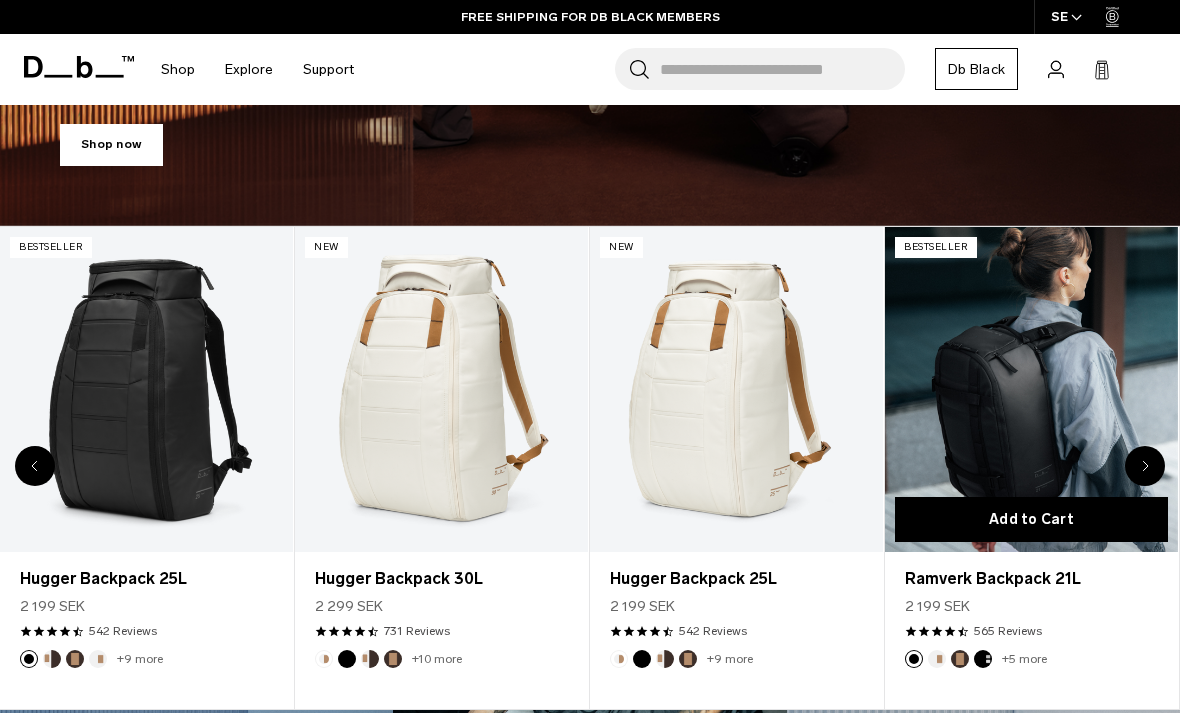 click on "Add to Cart" at bounding box center [1031, 519] 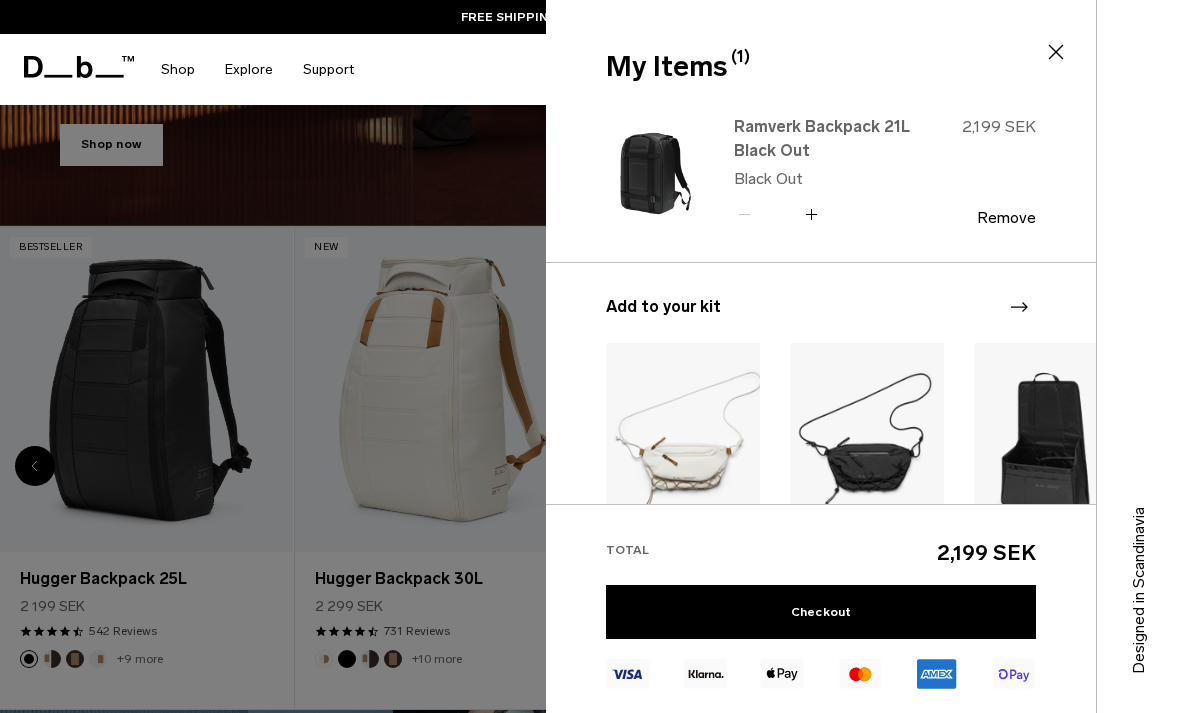 click on "Ramverk Backpack 21L Black Out" at bounding box center [822, 139] 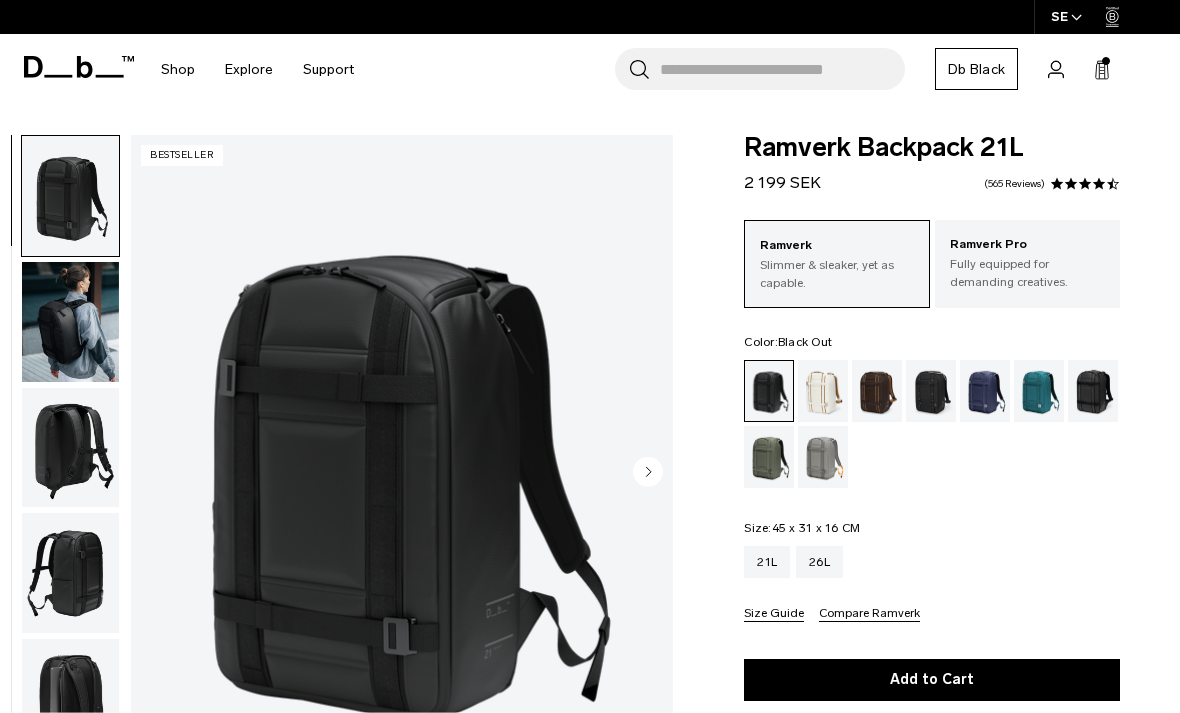 scroll, scrollTop: 0, scrollLeft: 0, axis: both 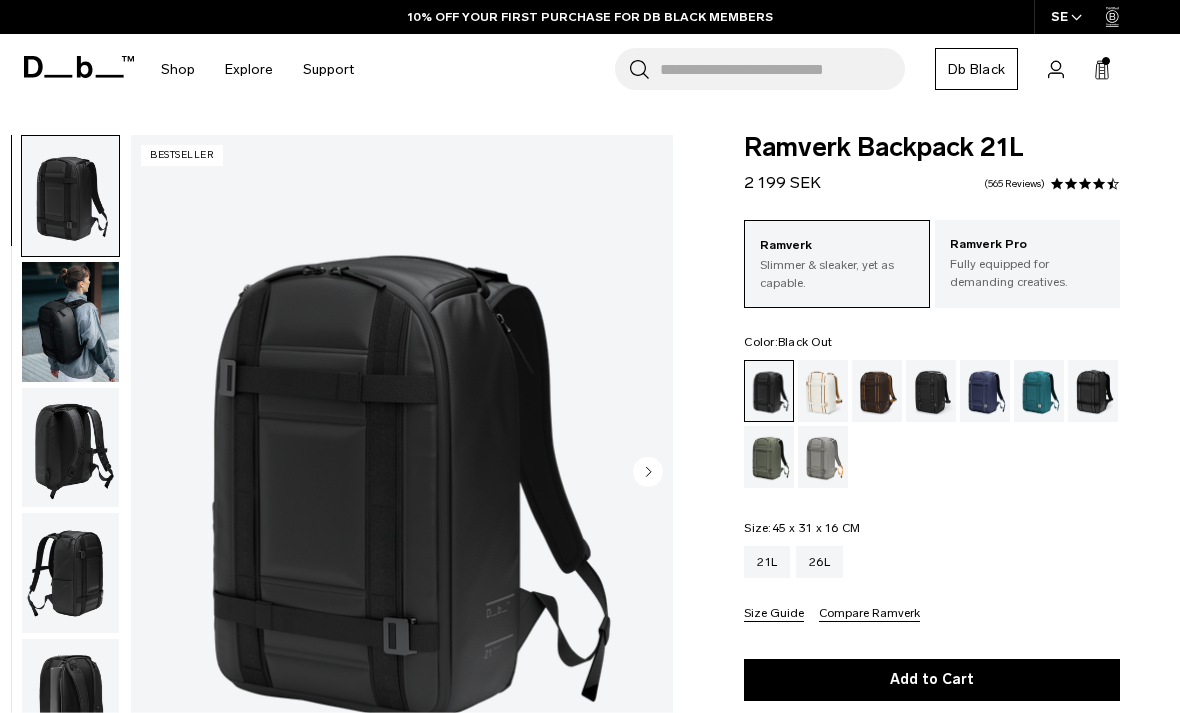 click at bounding box center [70, 322] 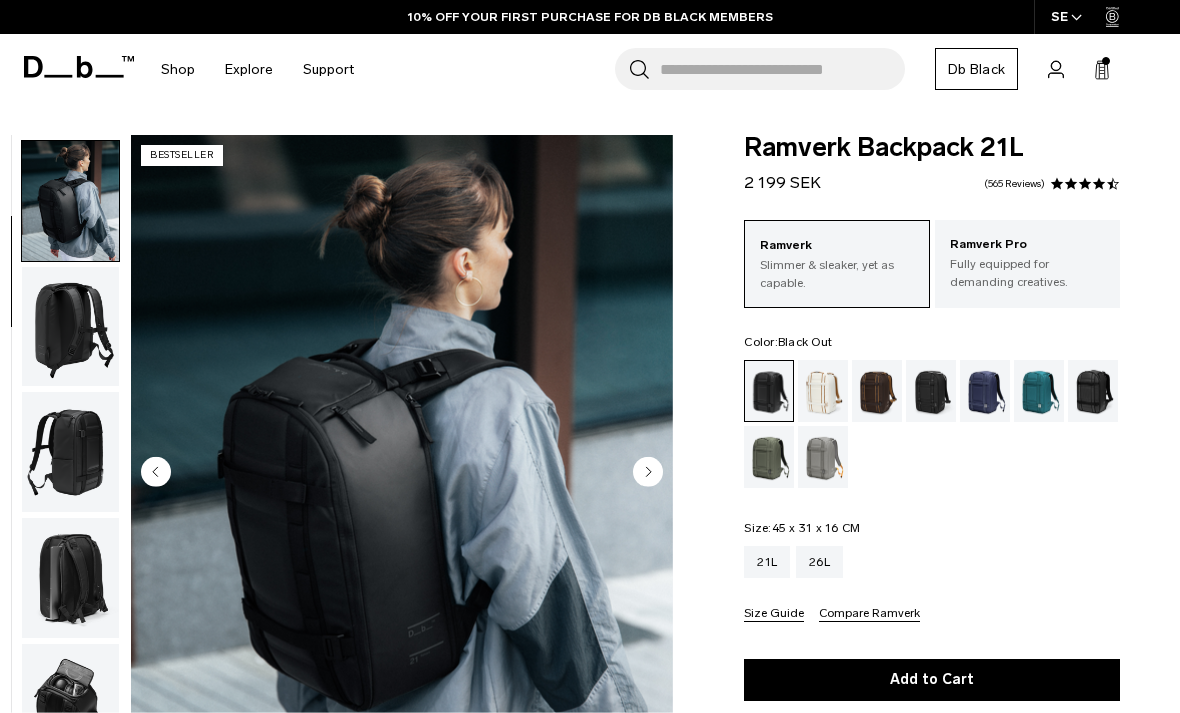 scroll, scrollTop: 127, scrollLeft: 0, axis: vertical 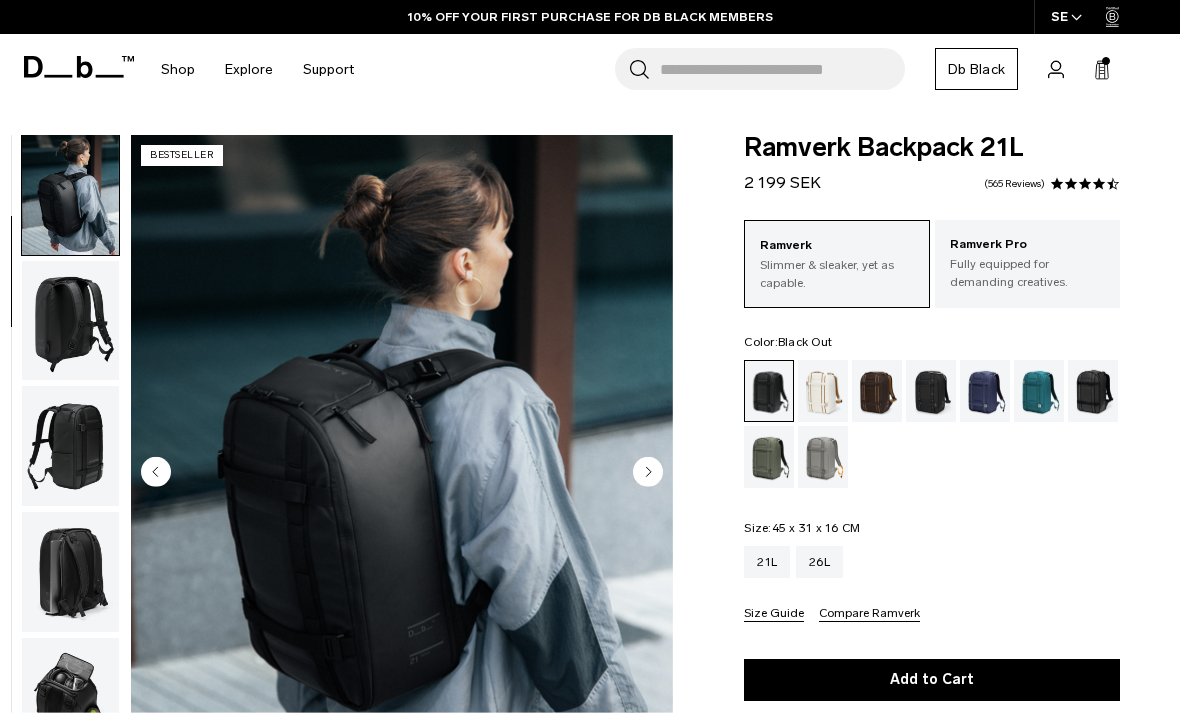 click at bounding box center (70, 321) 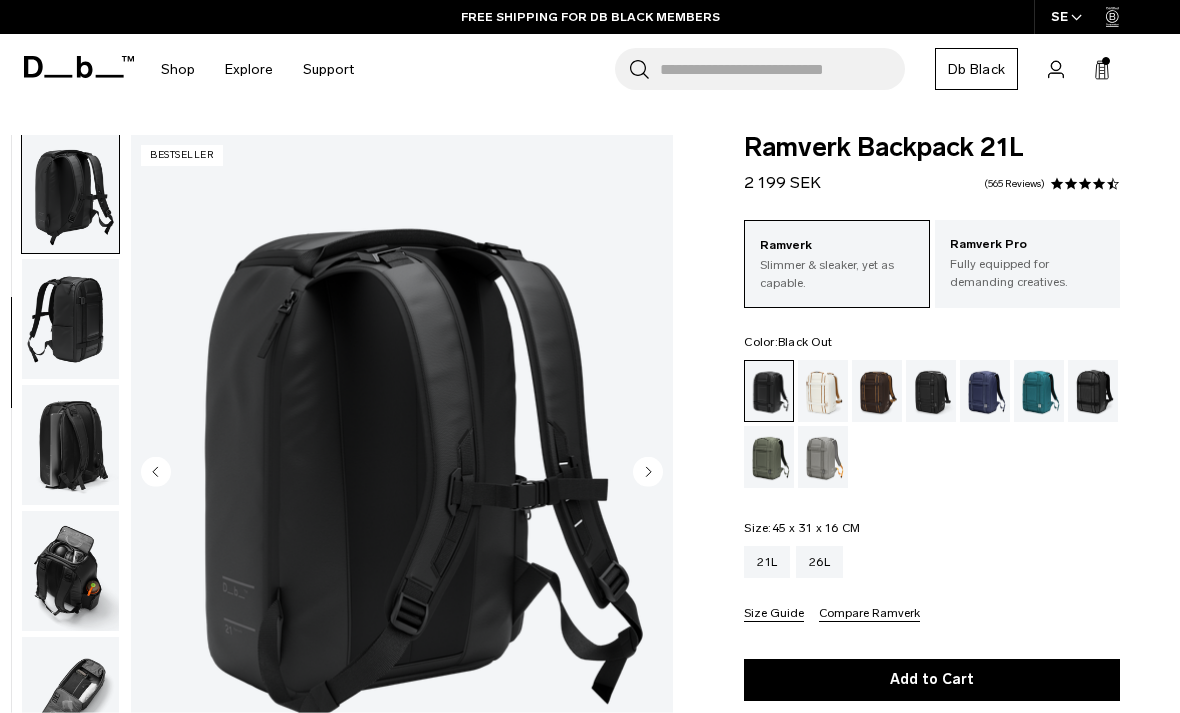 click at bounding box center [70, 319] 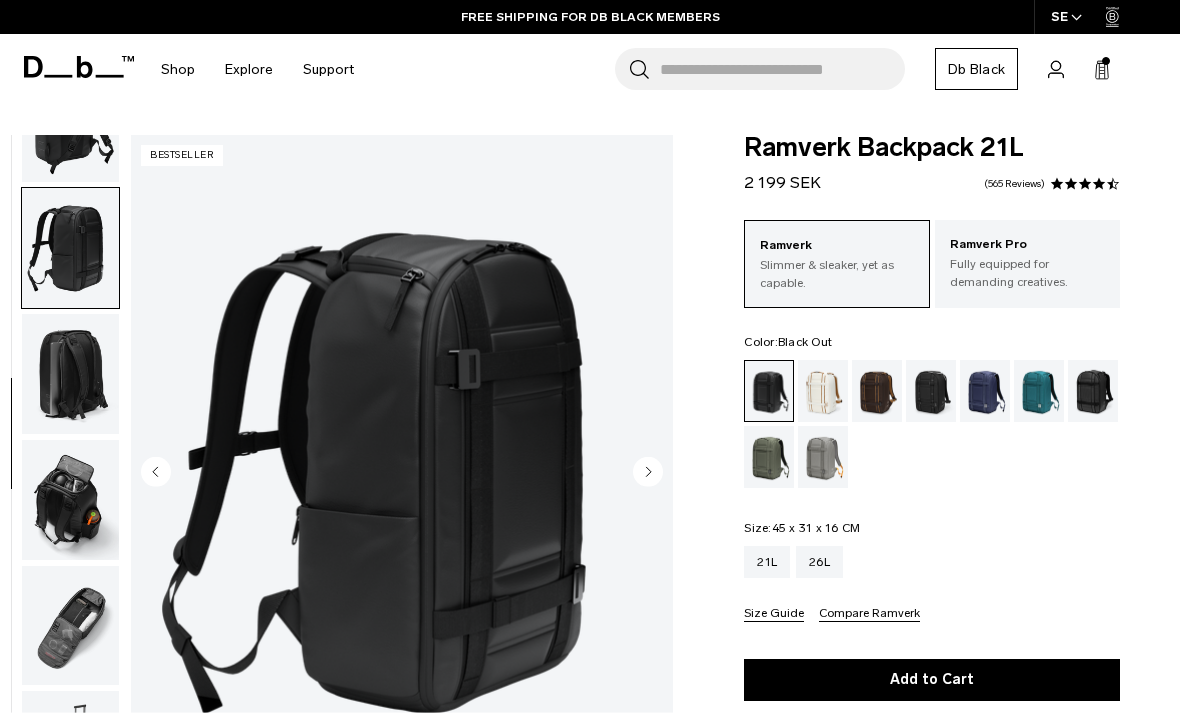 scroll, scrollTop: 337, scrollLeft: 0, axis: vertical 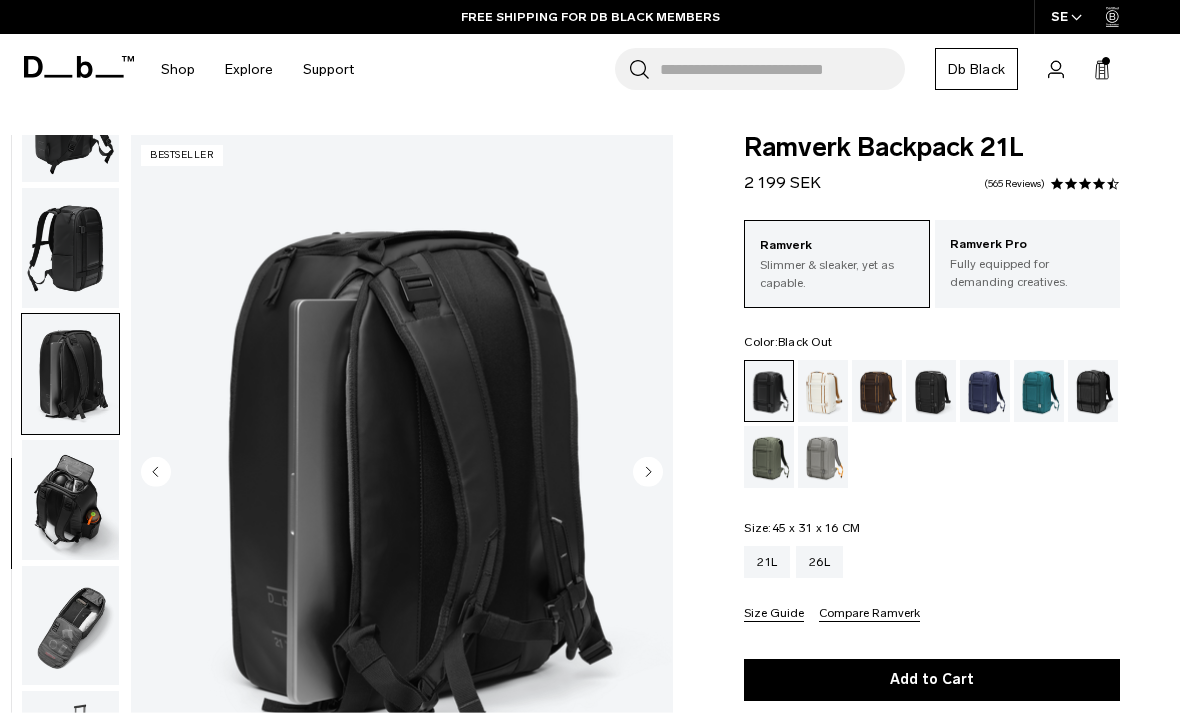 click at bounding box center [70, 500] 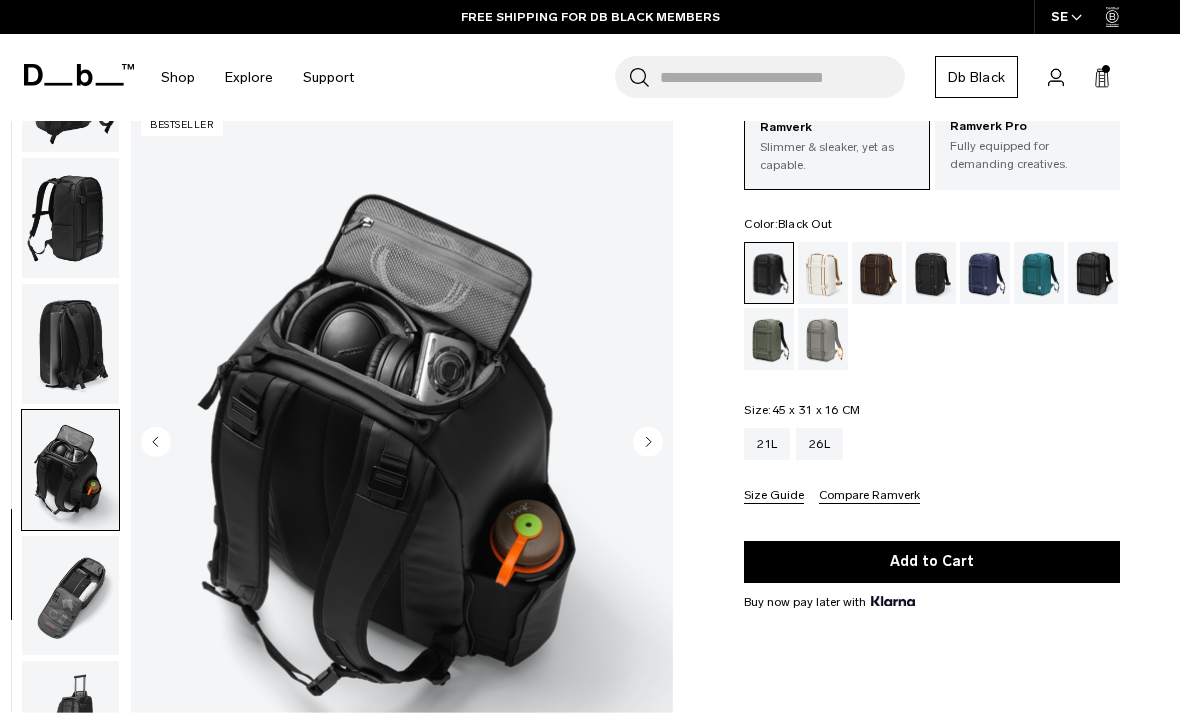scroll, scrollTop: 122, scrollLeft: 0, axis: vertical 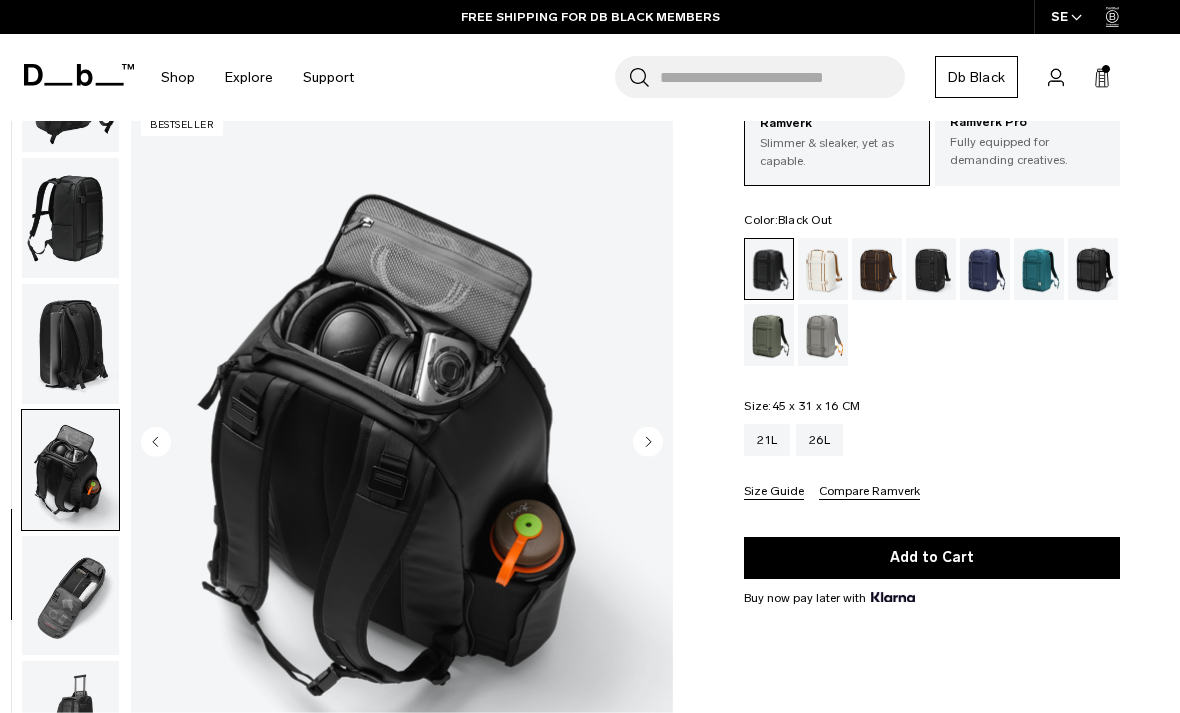 click at bounding box center (70, 596) 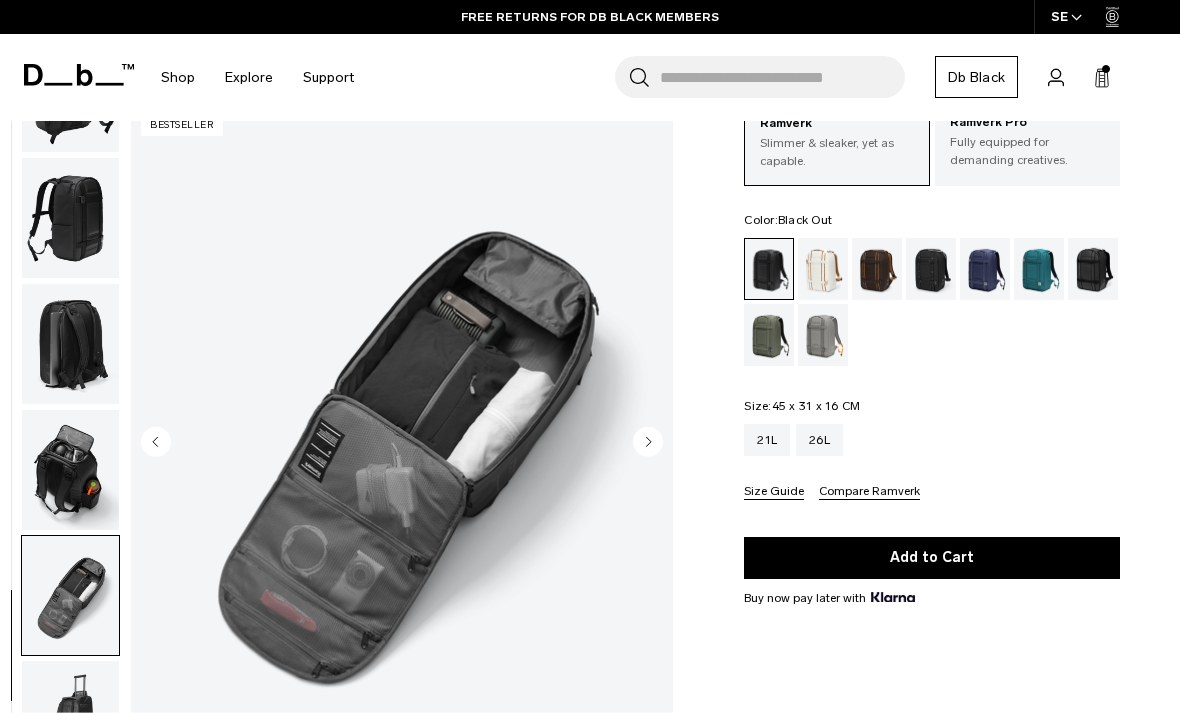 click at bounding box center (70, 721) 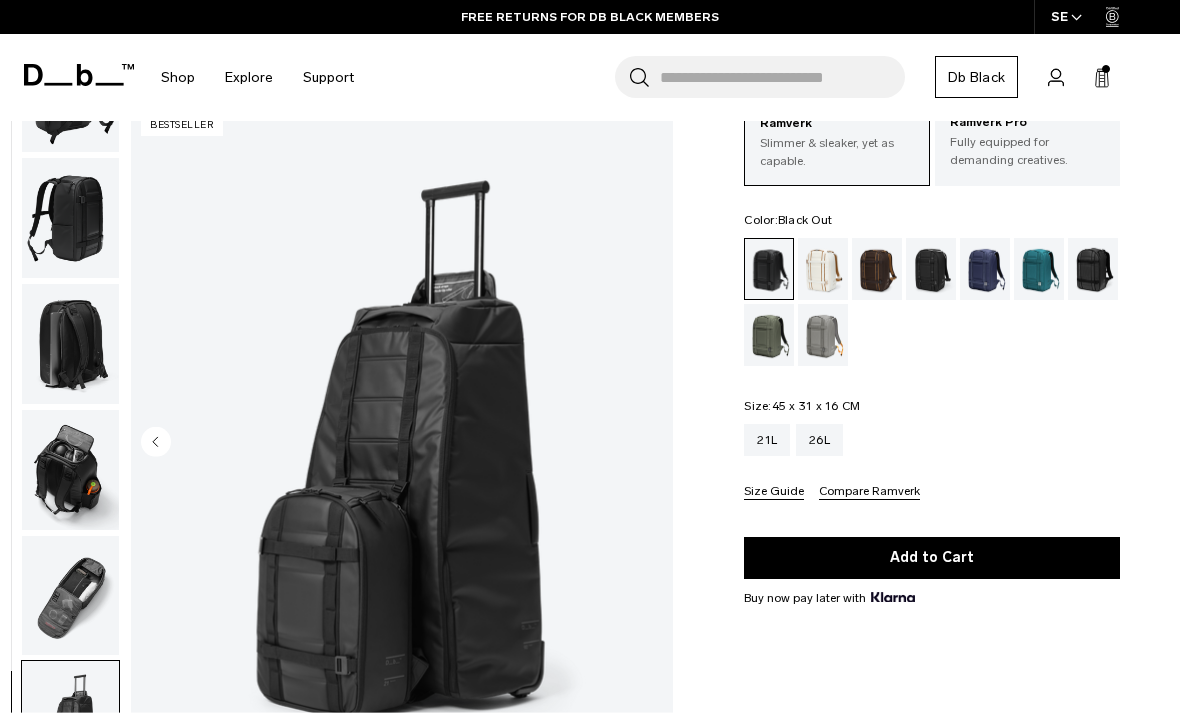 click at bounding box center (70, 596) 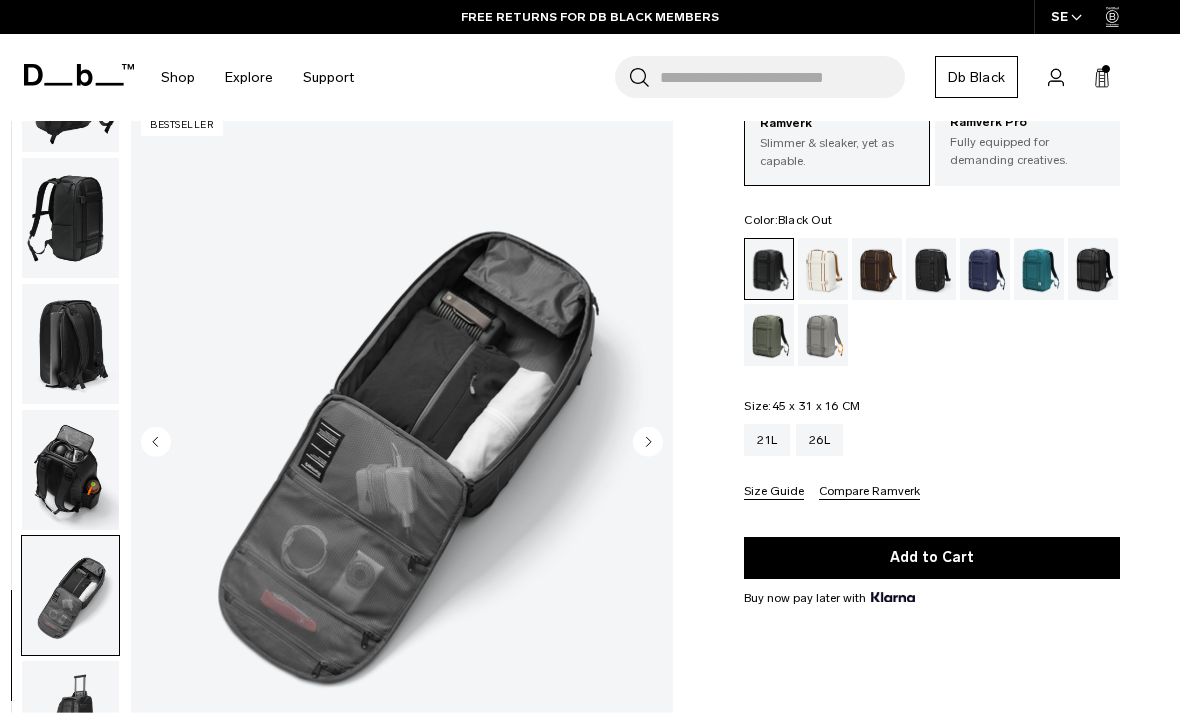 click at bounding box center (70, 470) 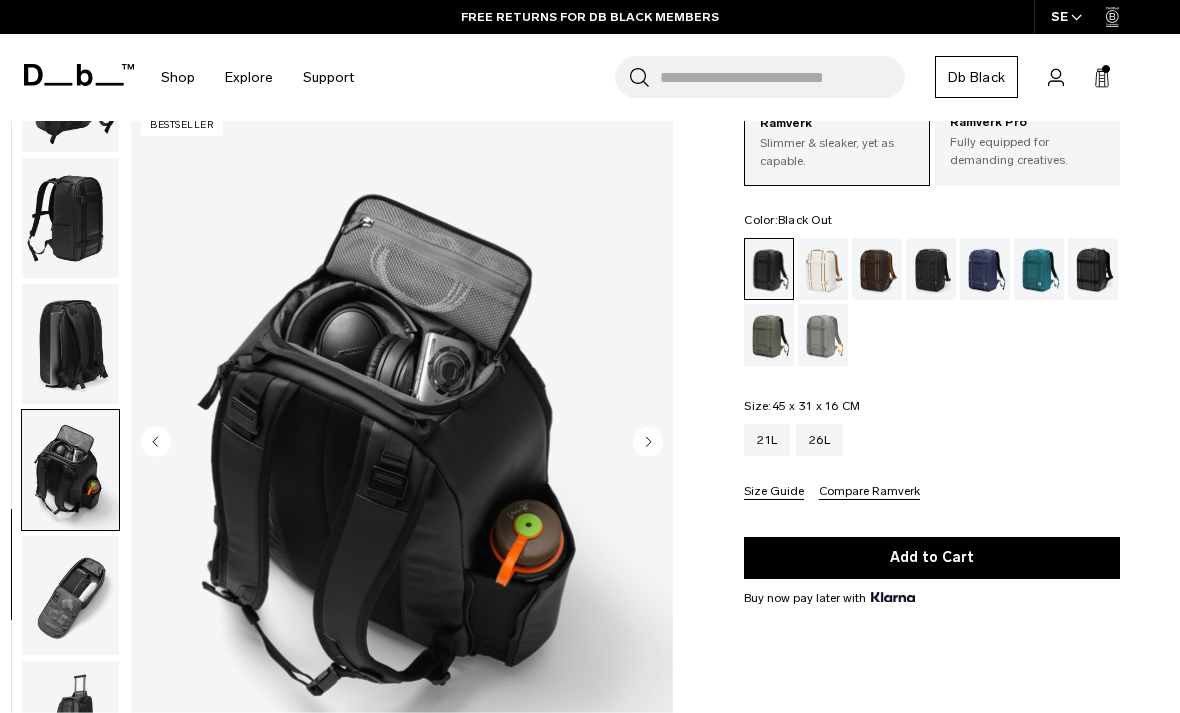 click at bounding box center (823, 269) 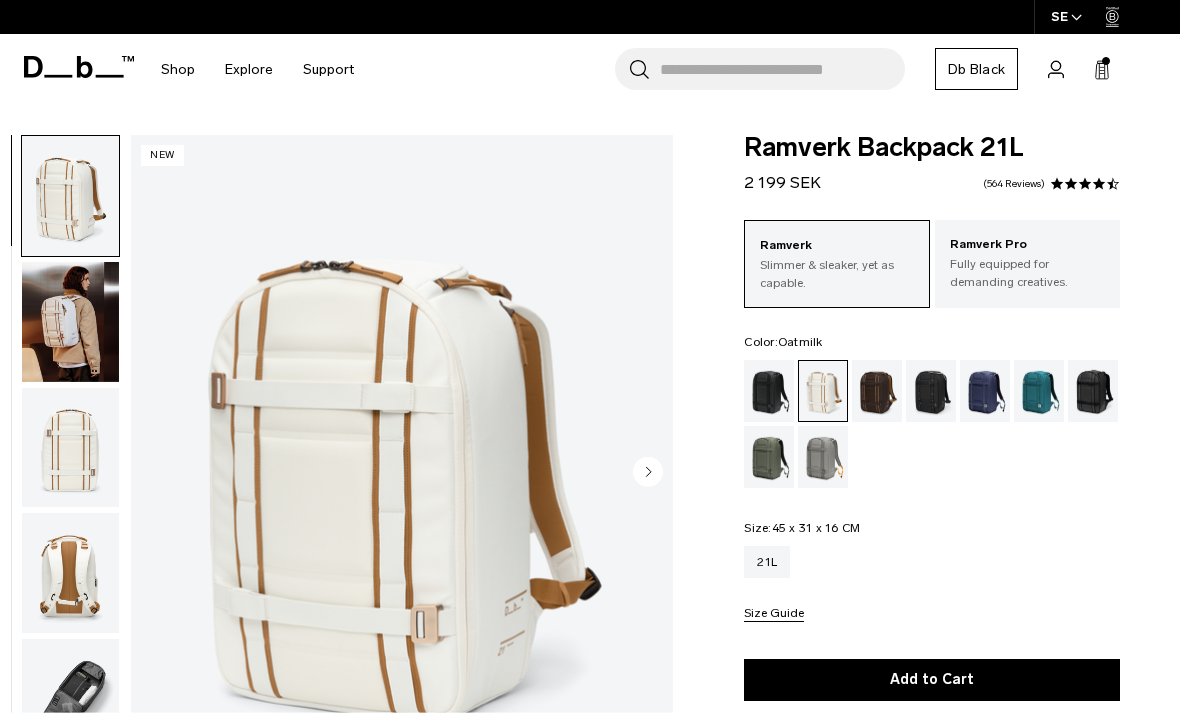 scroll, scrollTop: 0, scrollLeft: 0, axis: both 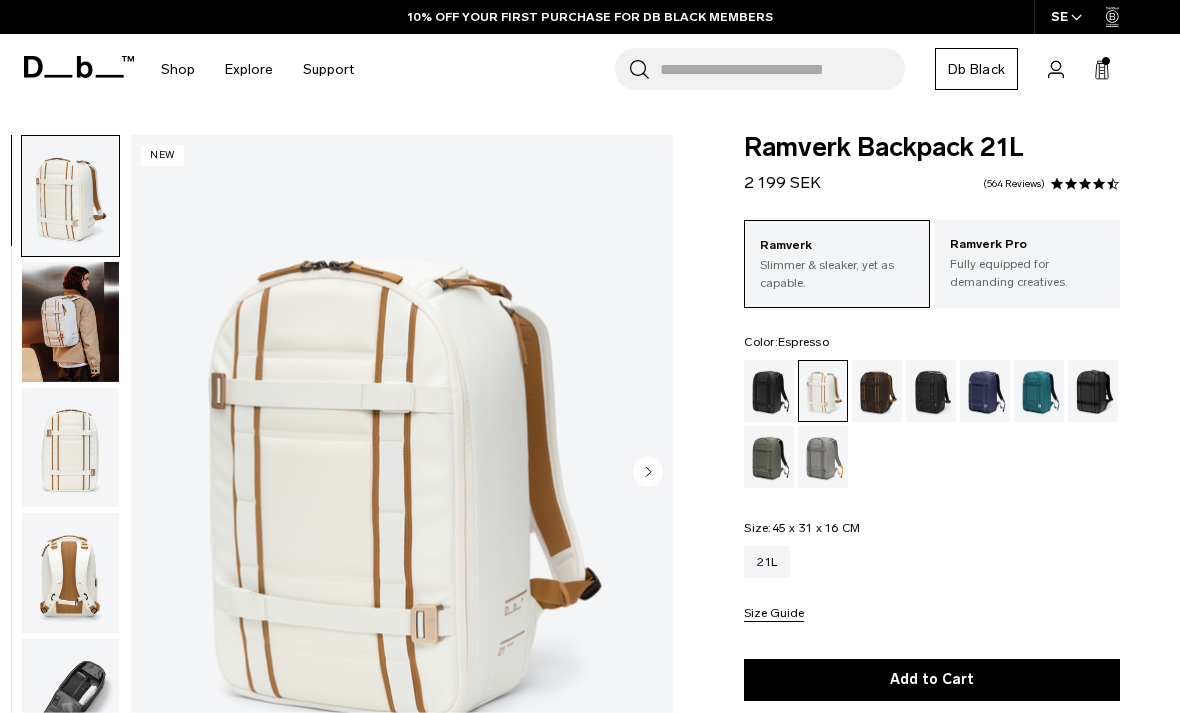 click at bounding box center (877, 391) 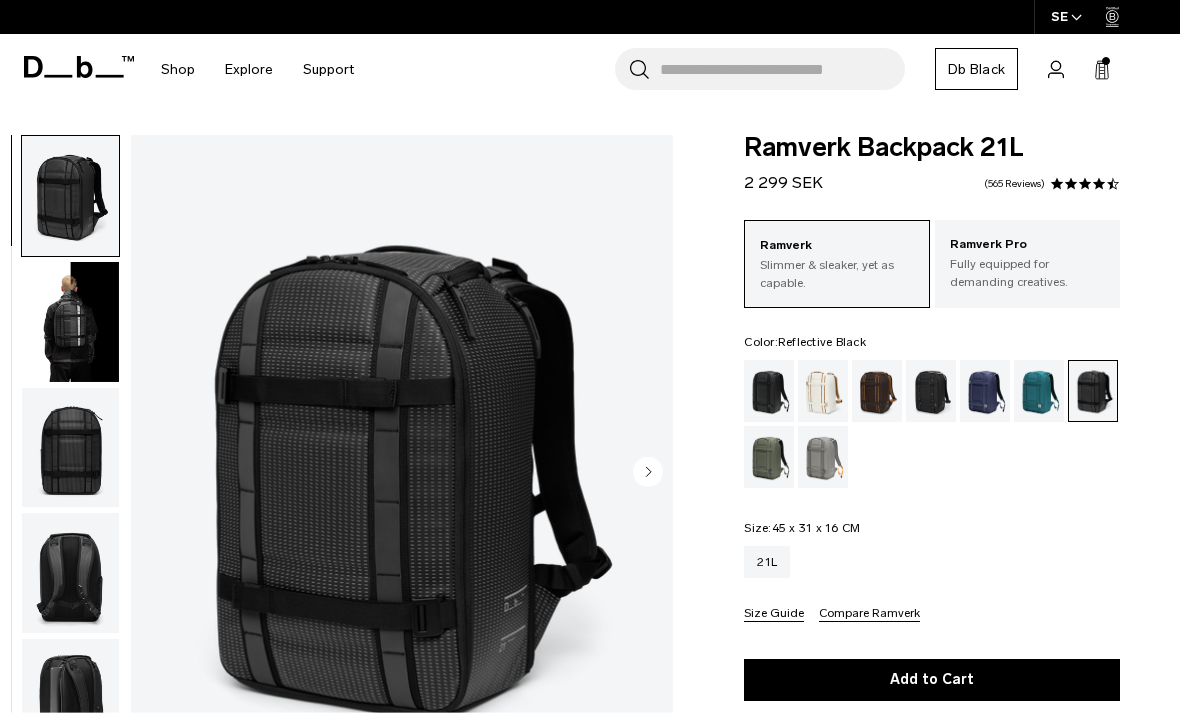 scroll, scrollTop: 0, scrollLeft: 0, axis: both 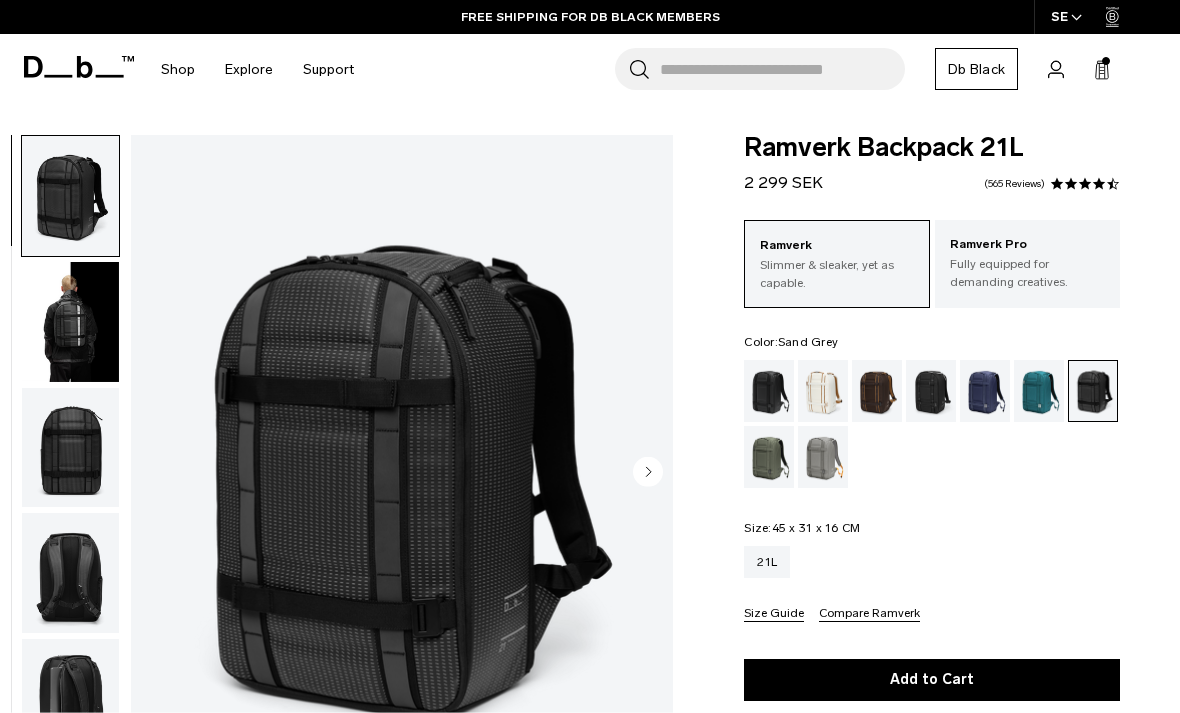 click at bounding box center (769, 391) 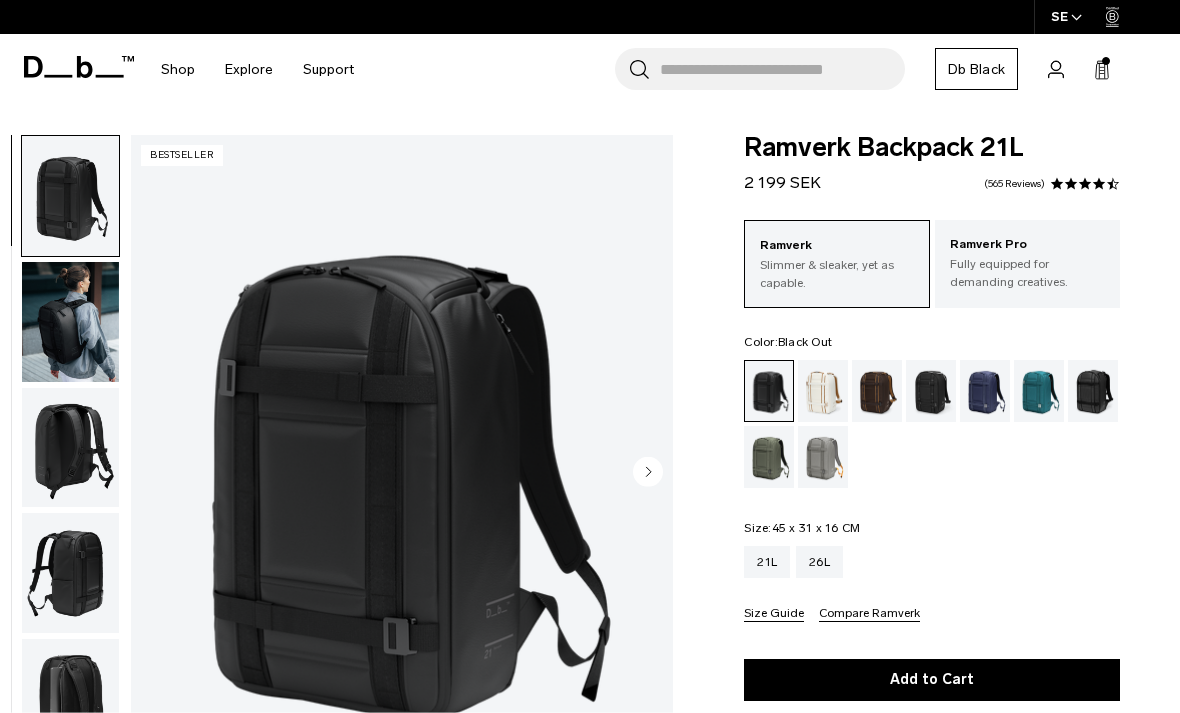 scroll, scrollTop: 0, scrollLeft: 0, axis: both 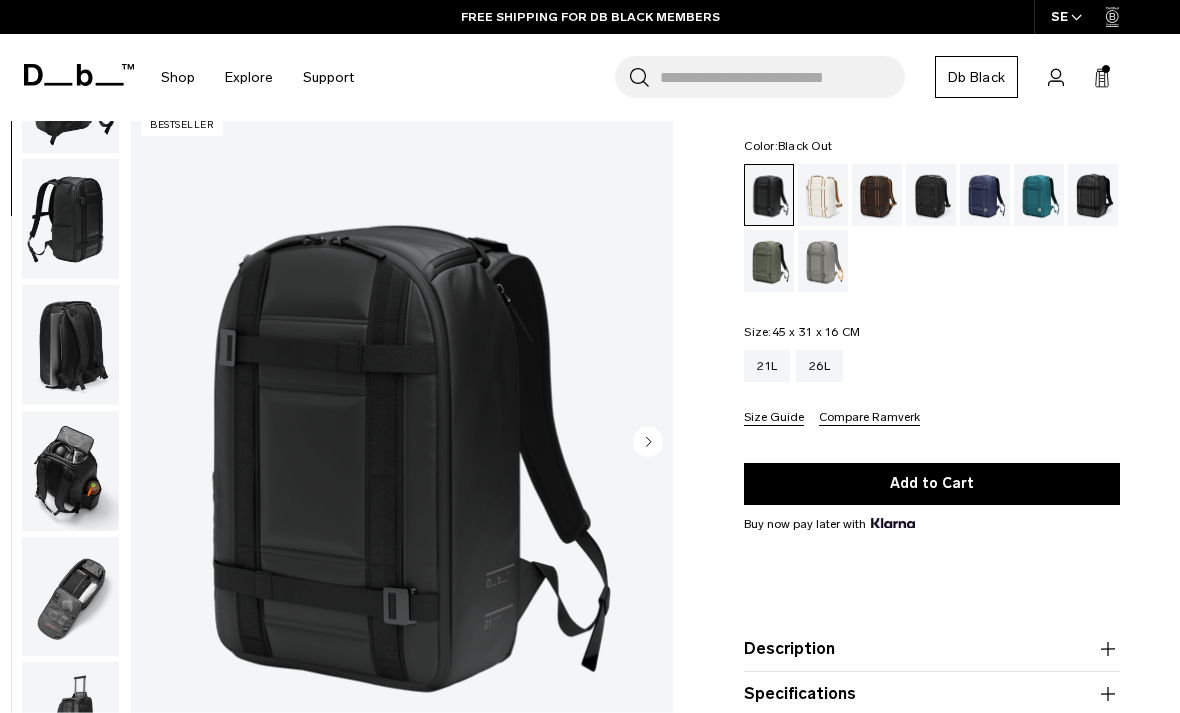 click at bounding box center (70, 597) 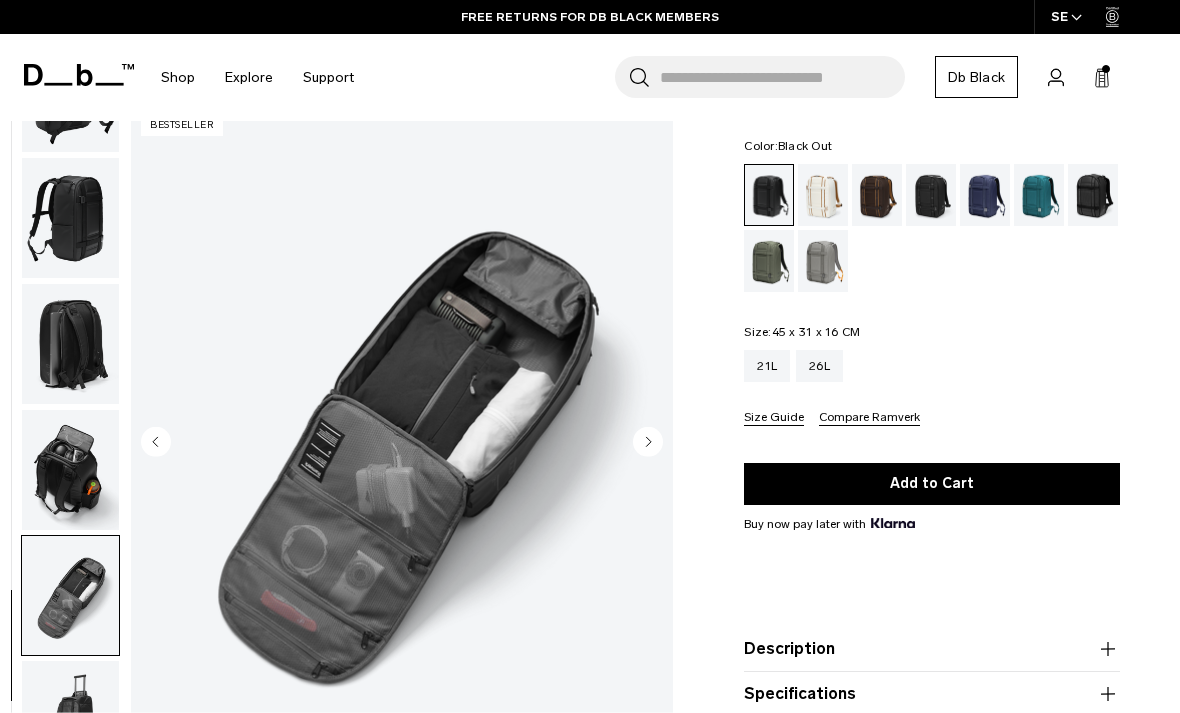 click at bounding box center [70, 470] 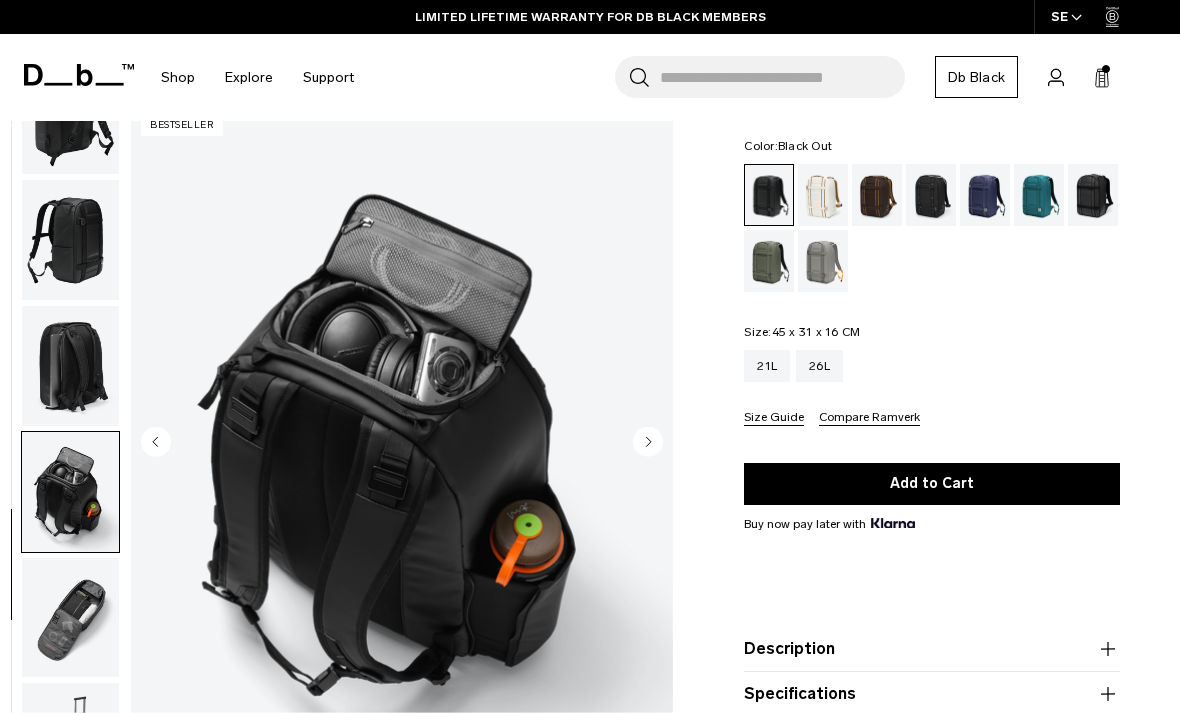 scroll, scrollTop: 303, scrollLeft: 0, axis: vertical 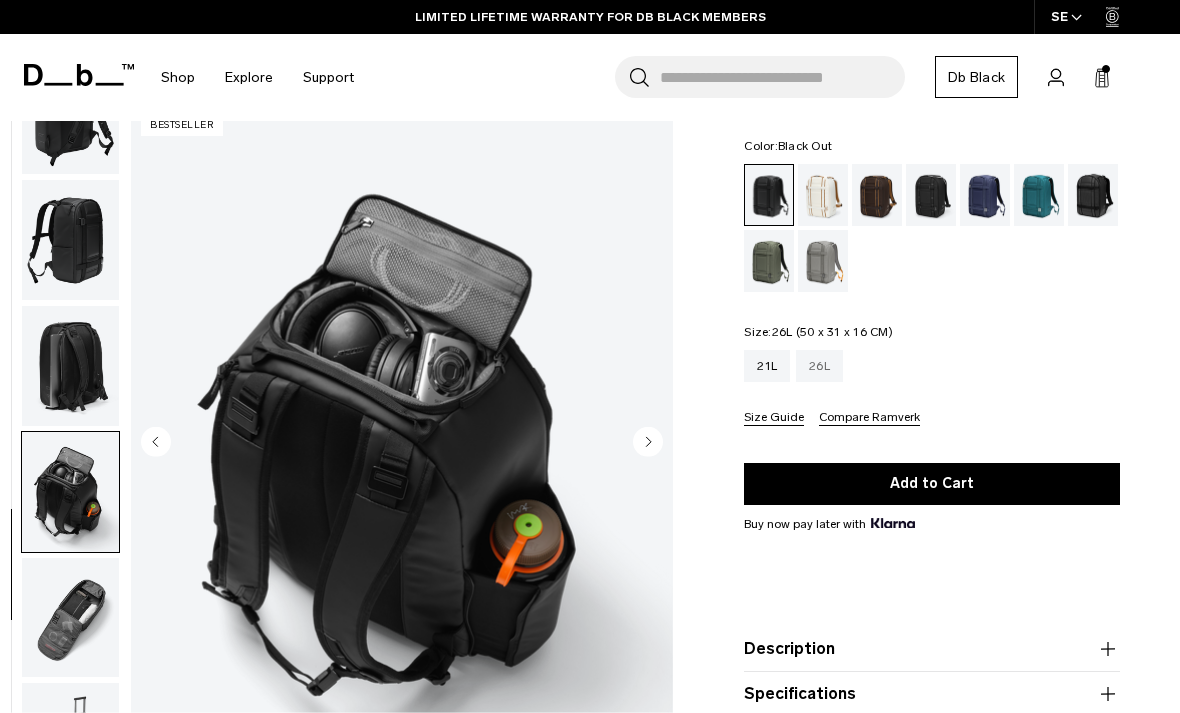 click on "26L" at bounding box center [819, 366] 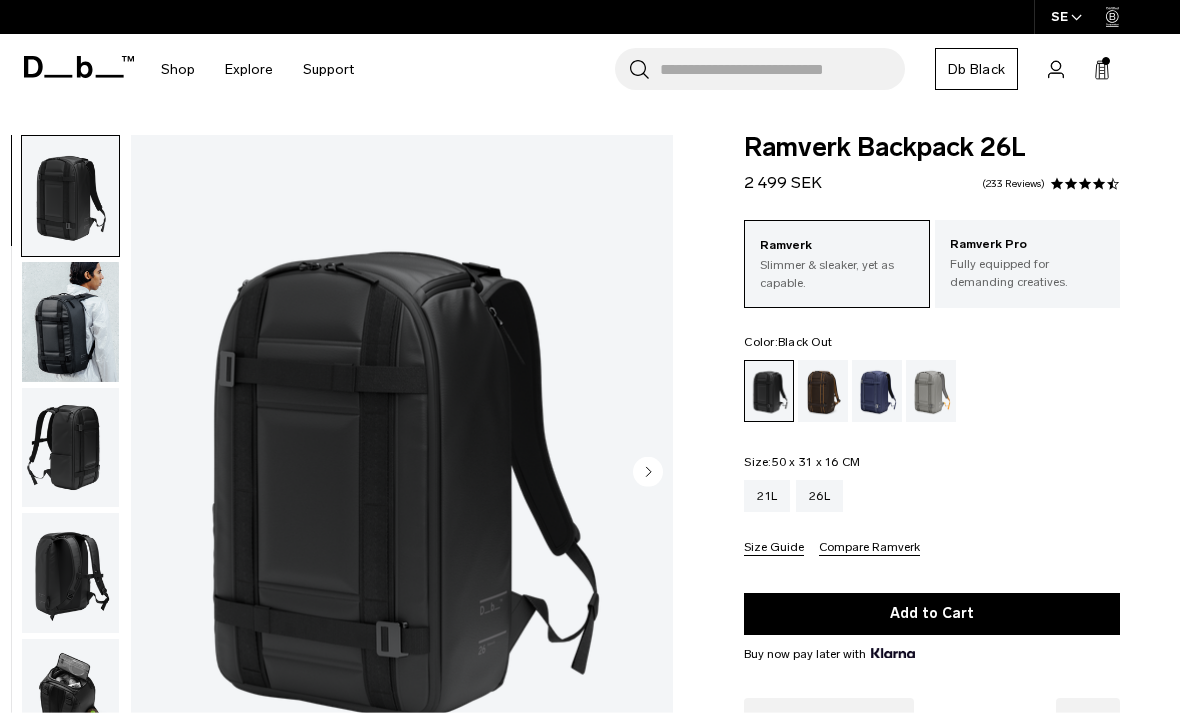 scroll, scrollTop: 0, scrollLeft: 0, axis: both 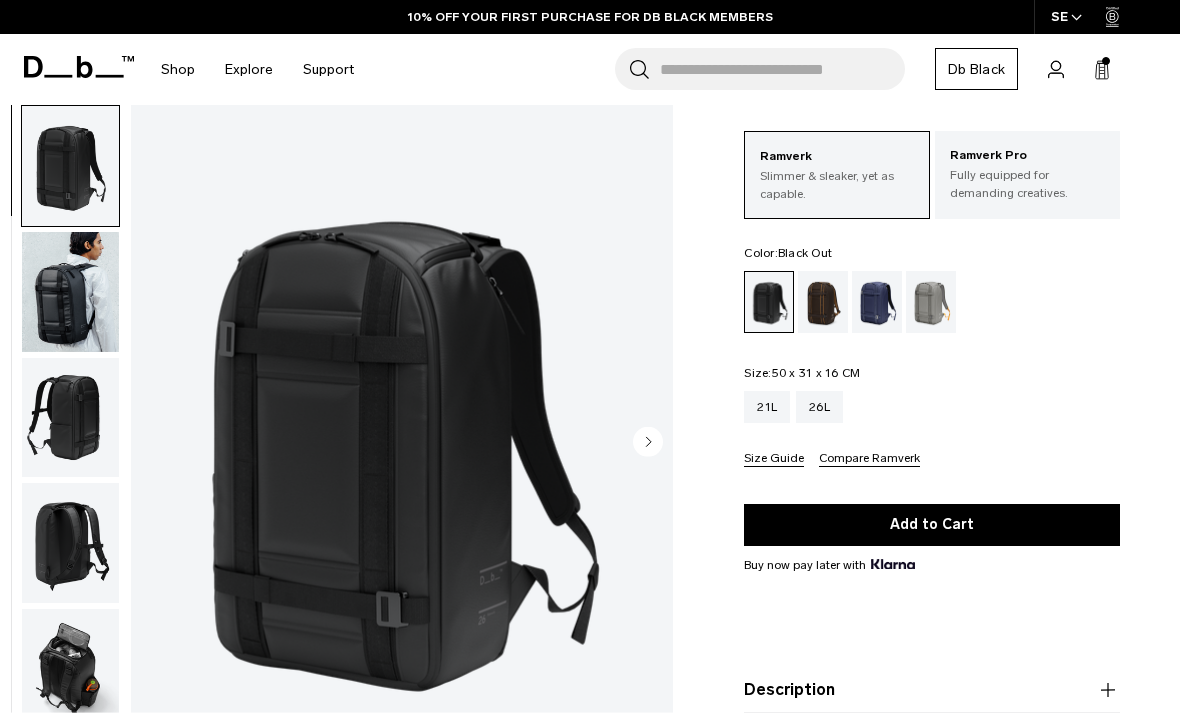 click at bounding box center (70, 292) 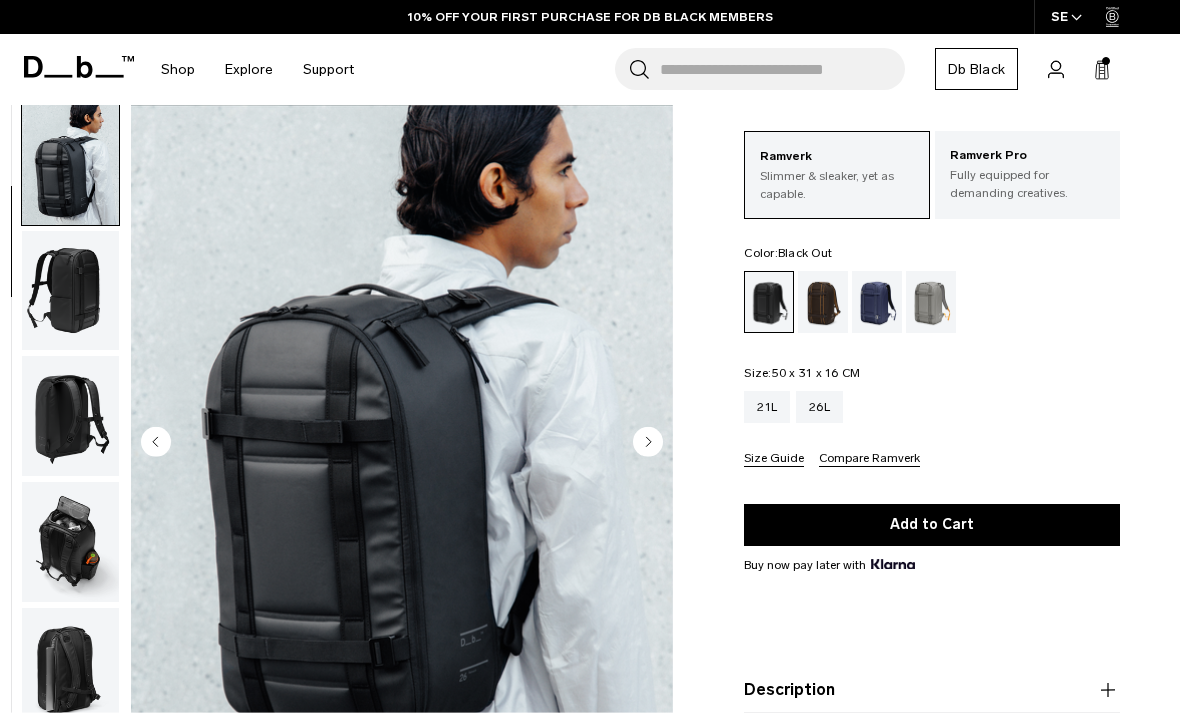 click at bounding box center (70, 291) 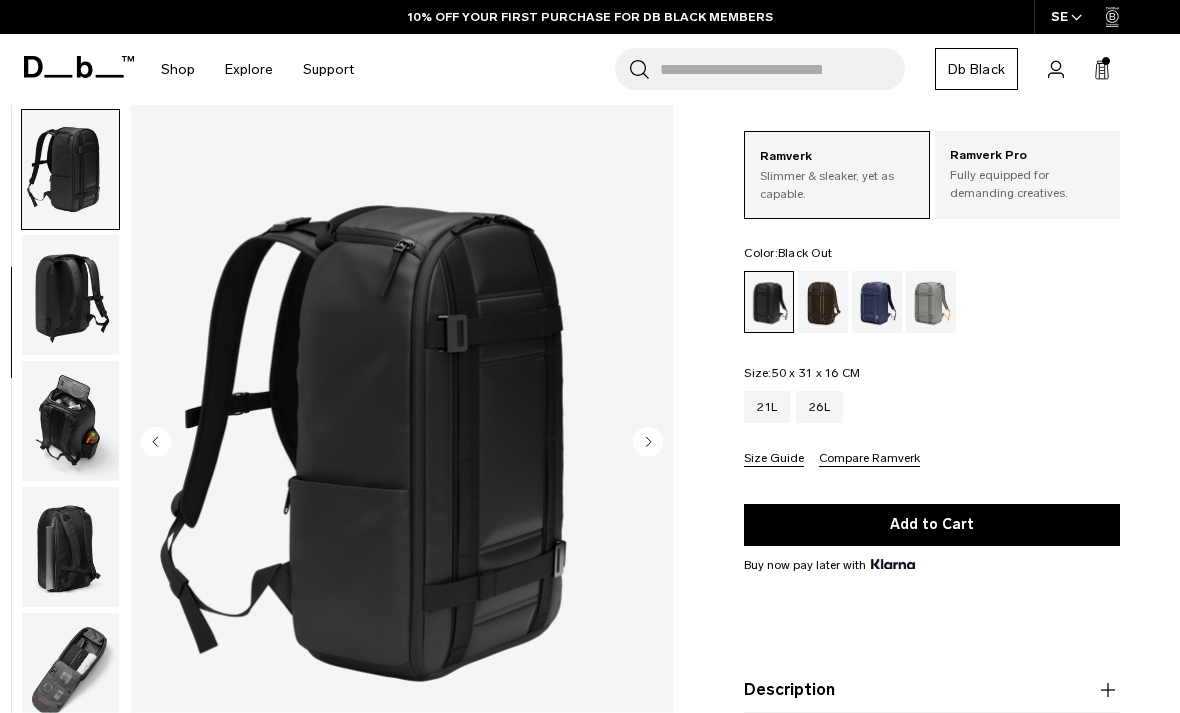 scroll, scrollTop: 254, scrollLeft: 0, axis: vertical 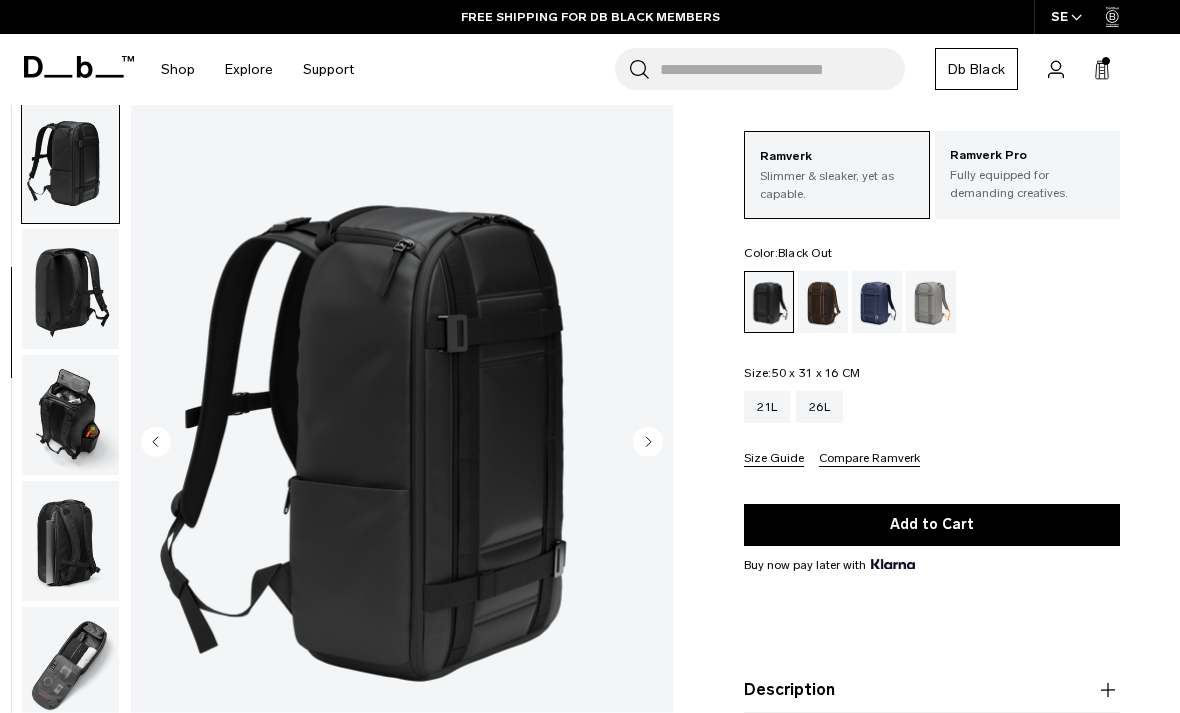 click at bounding box center (70, 415) 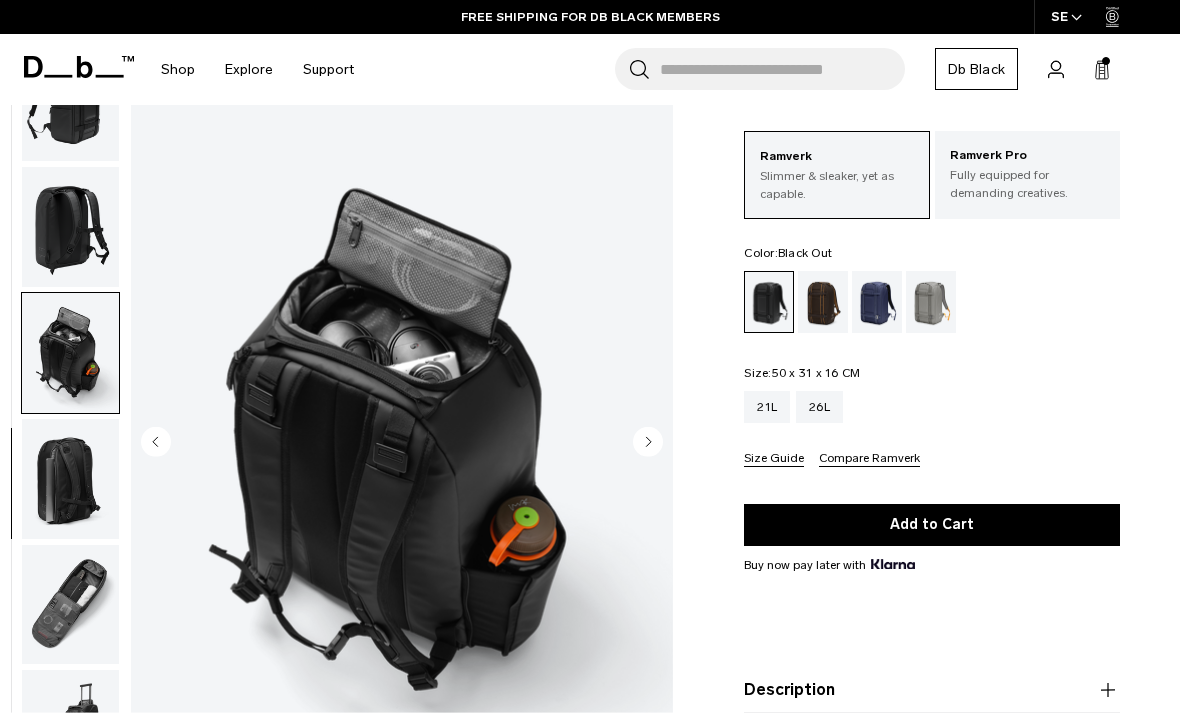 scroll, scrollTop: 337, scrollLeft: 0, axis: vertical 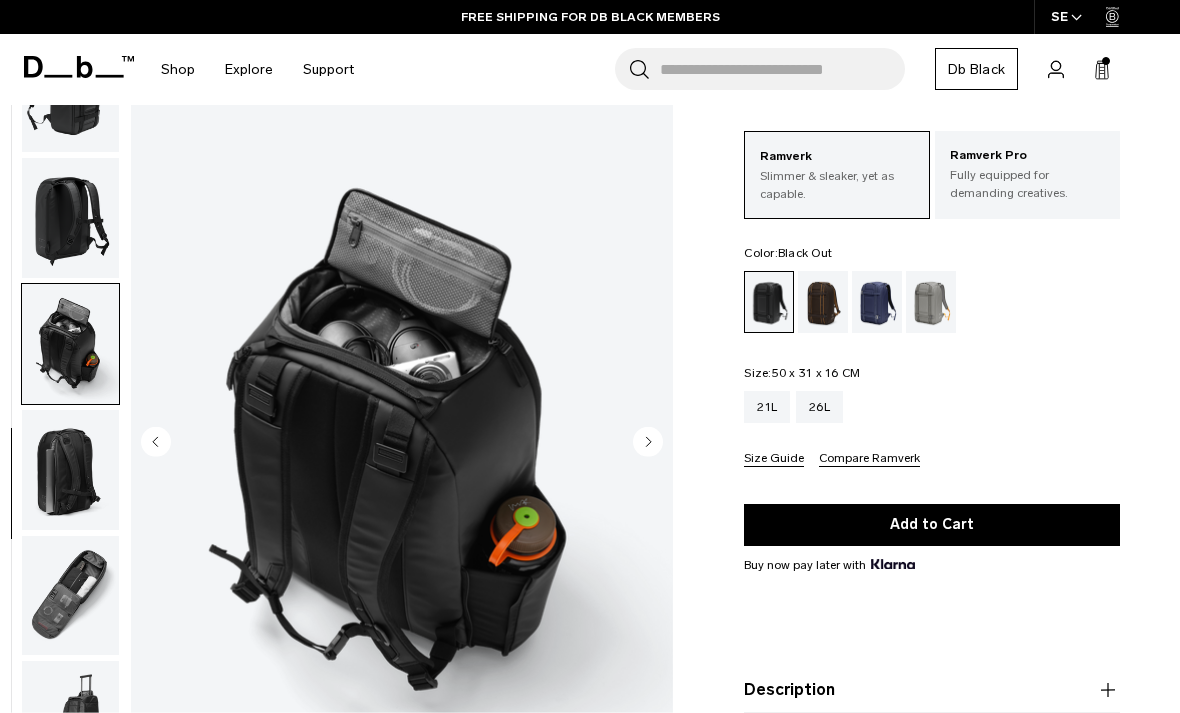 click at bounding box center (70, 596) 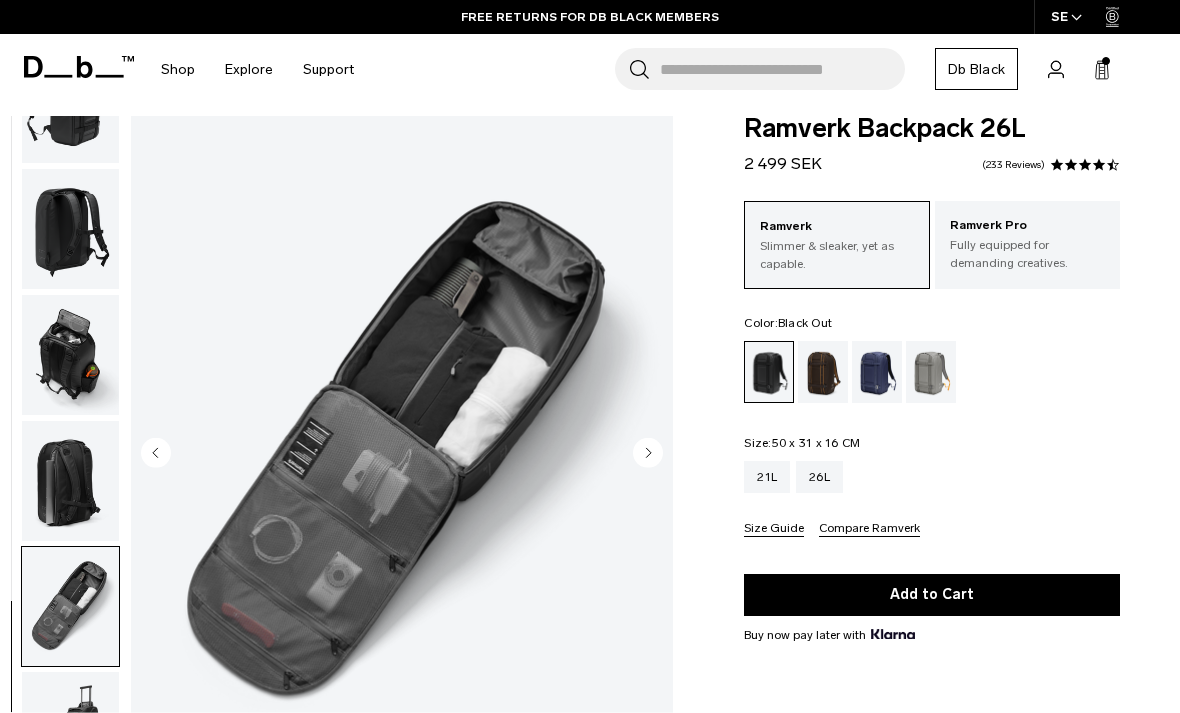 scroll, scrollTop: 4, scrollLeft: 0, axis: vertical 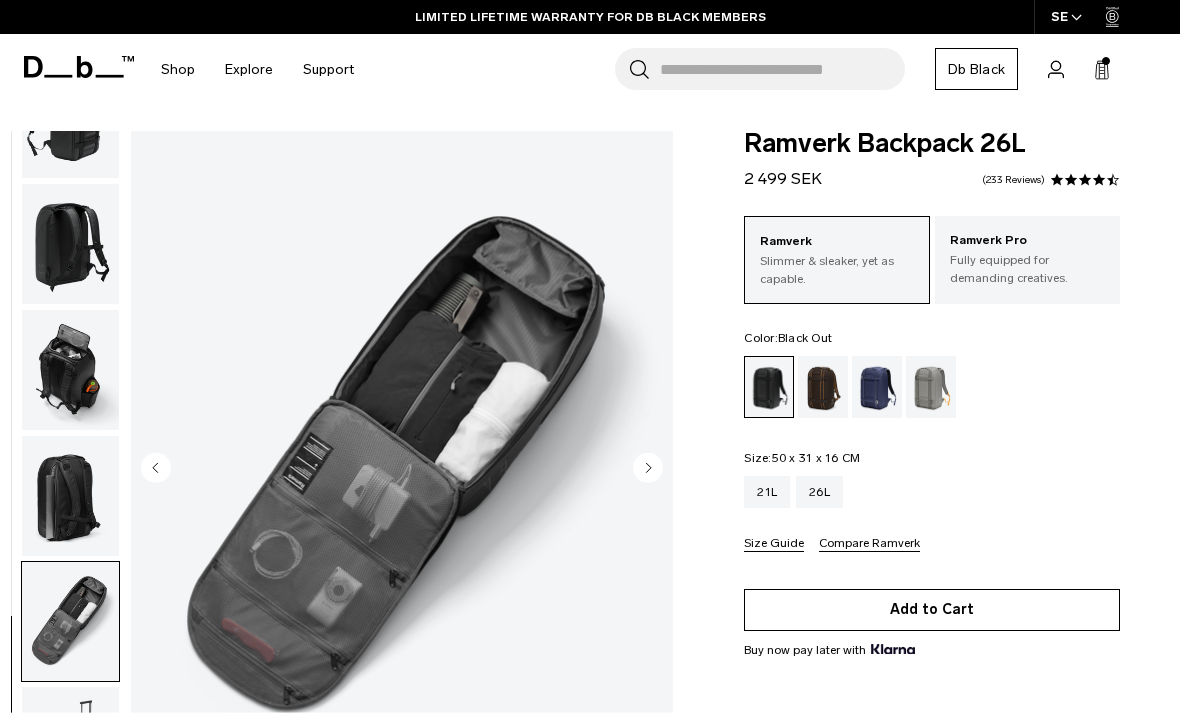 click on "Add to Cart" at bounding box center (932, 610) 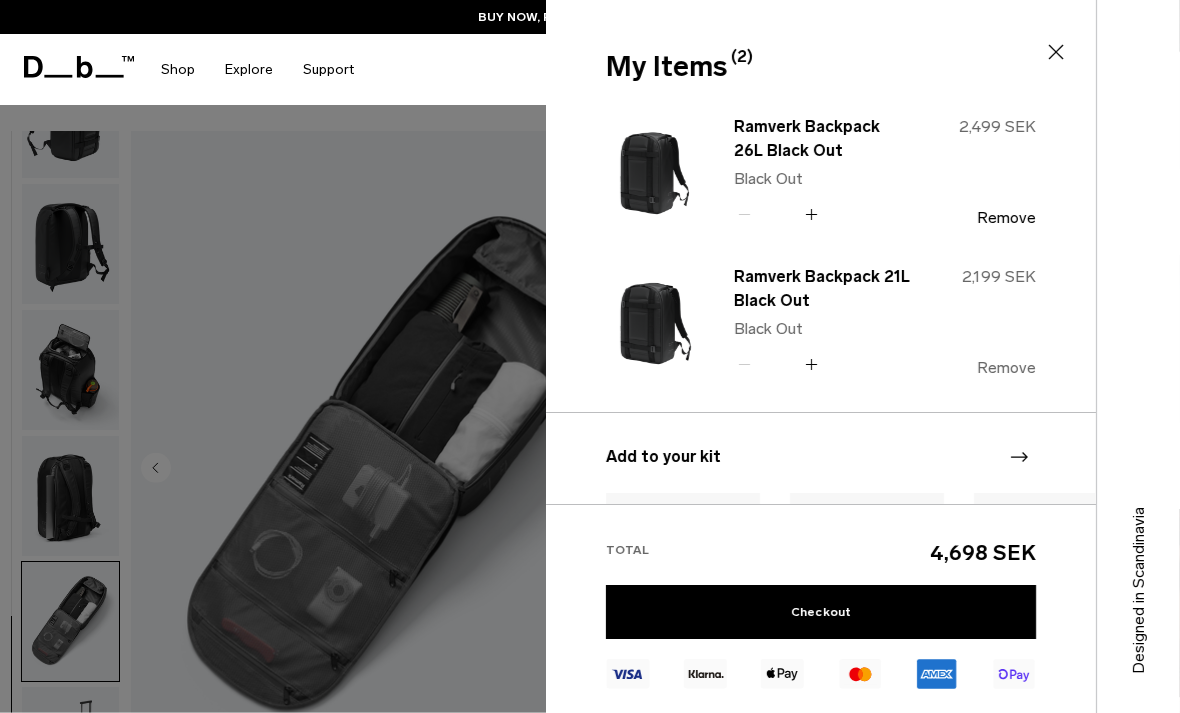 click on "Remove" at bounding box center [1006, 368] 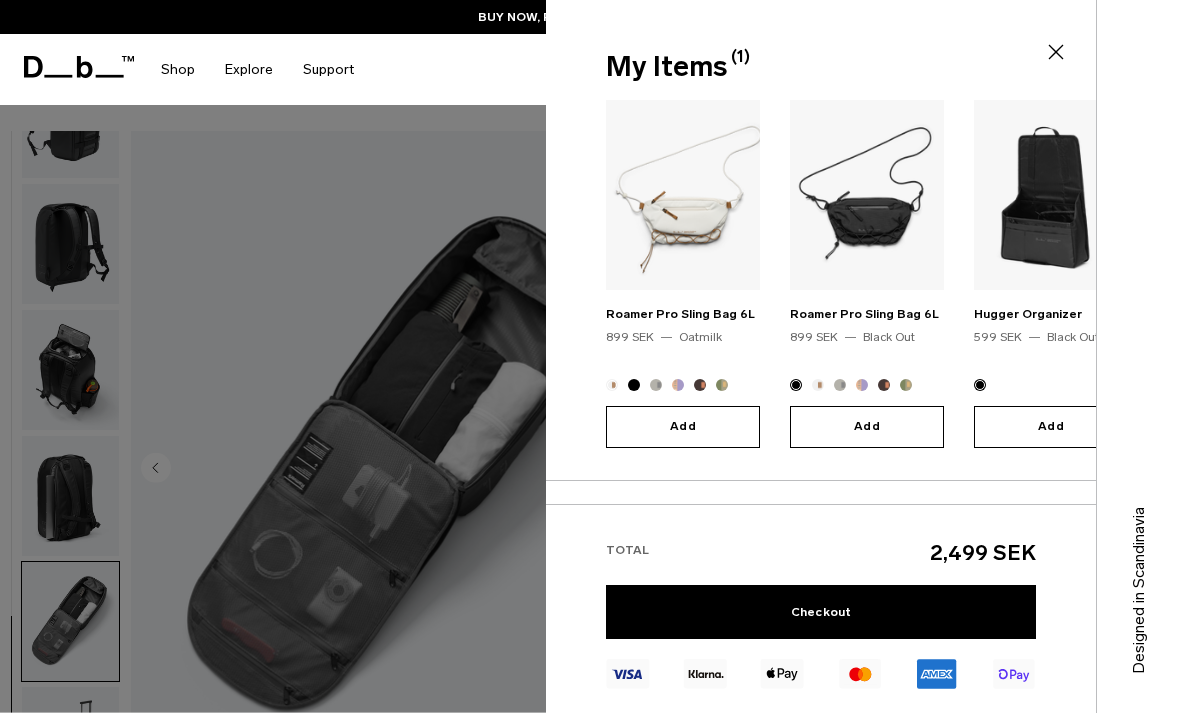 scroll, scrollTop: 258, scrollLeft: 0, axis: vertical 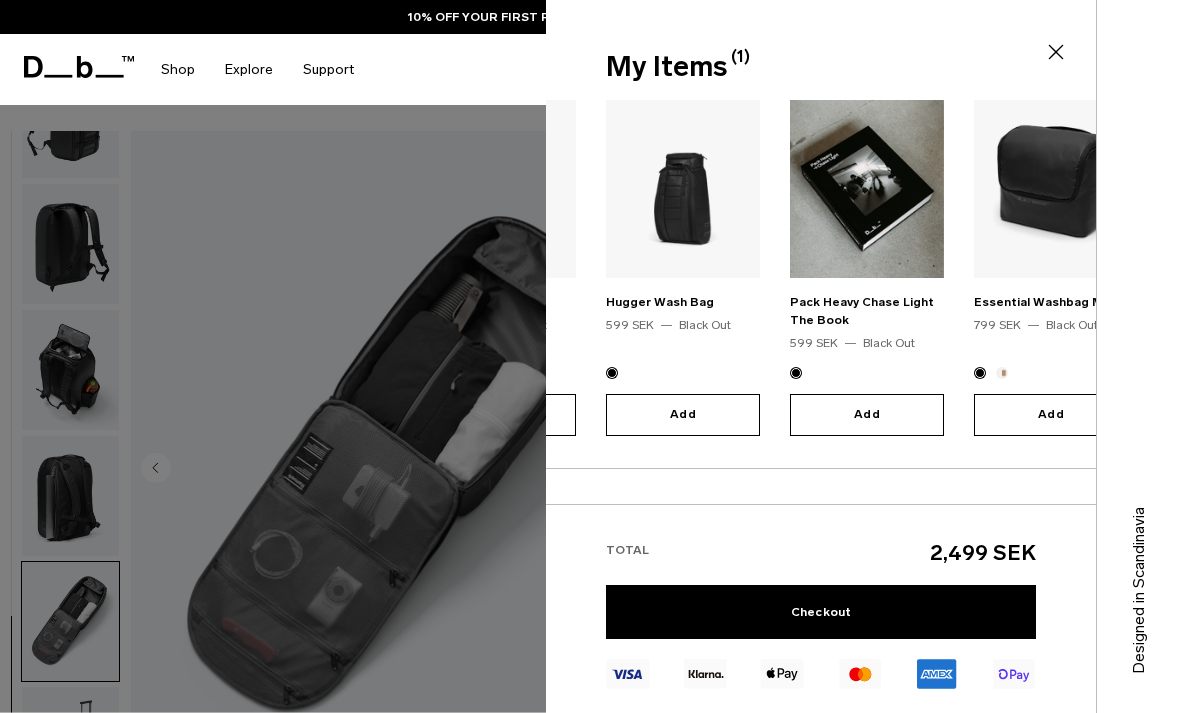 click at bounding box center [683, 181] 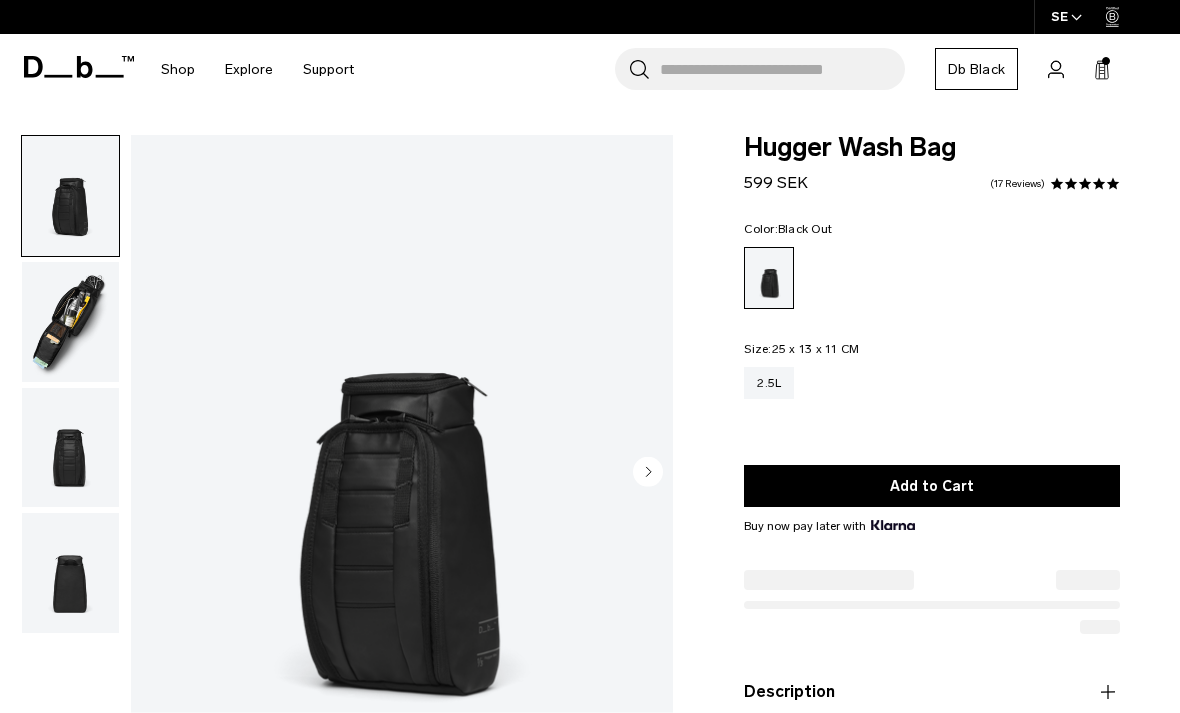 scroll, scrollTop: 0, scrollLeft: 0, axis: both 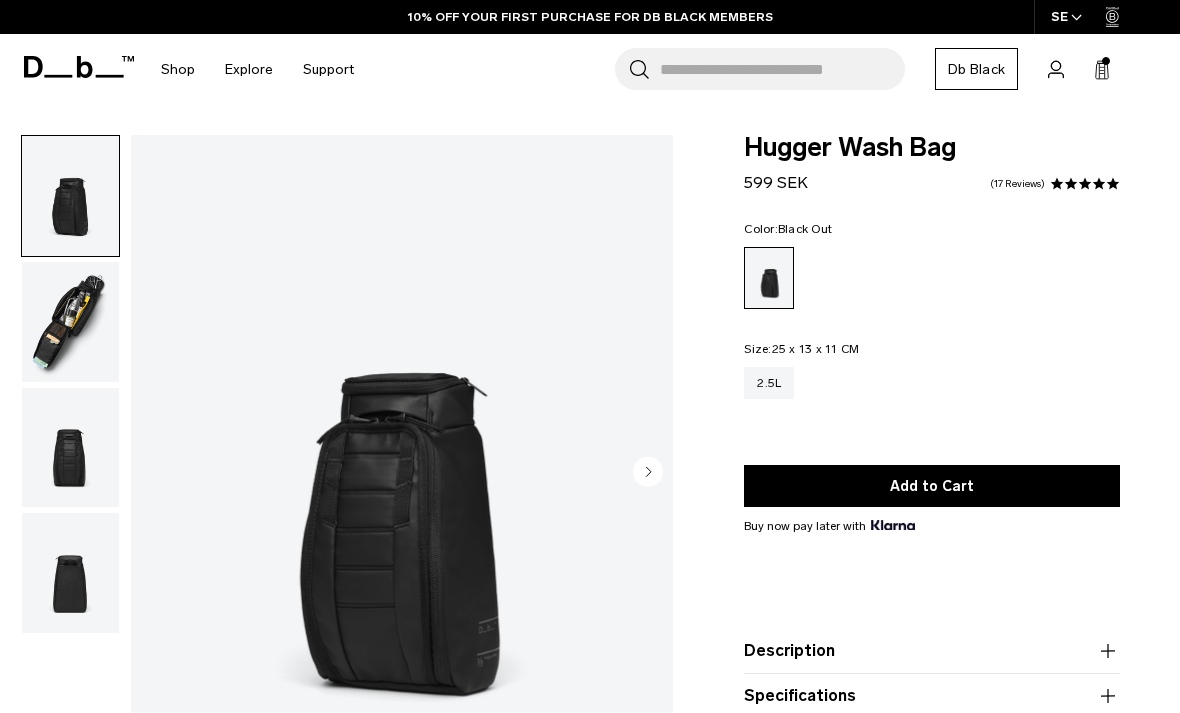 click at bounding box center (70, 322) 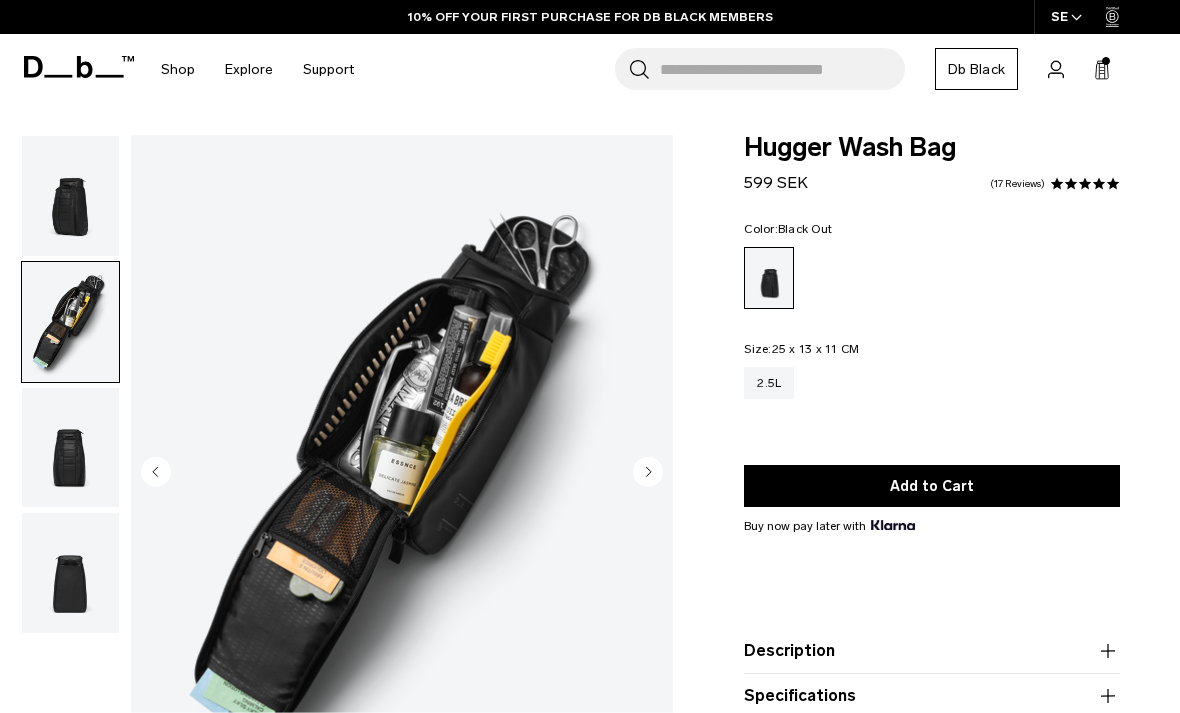 click at bounding box center (70, 448) 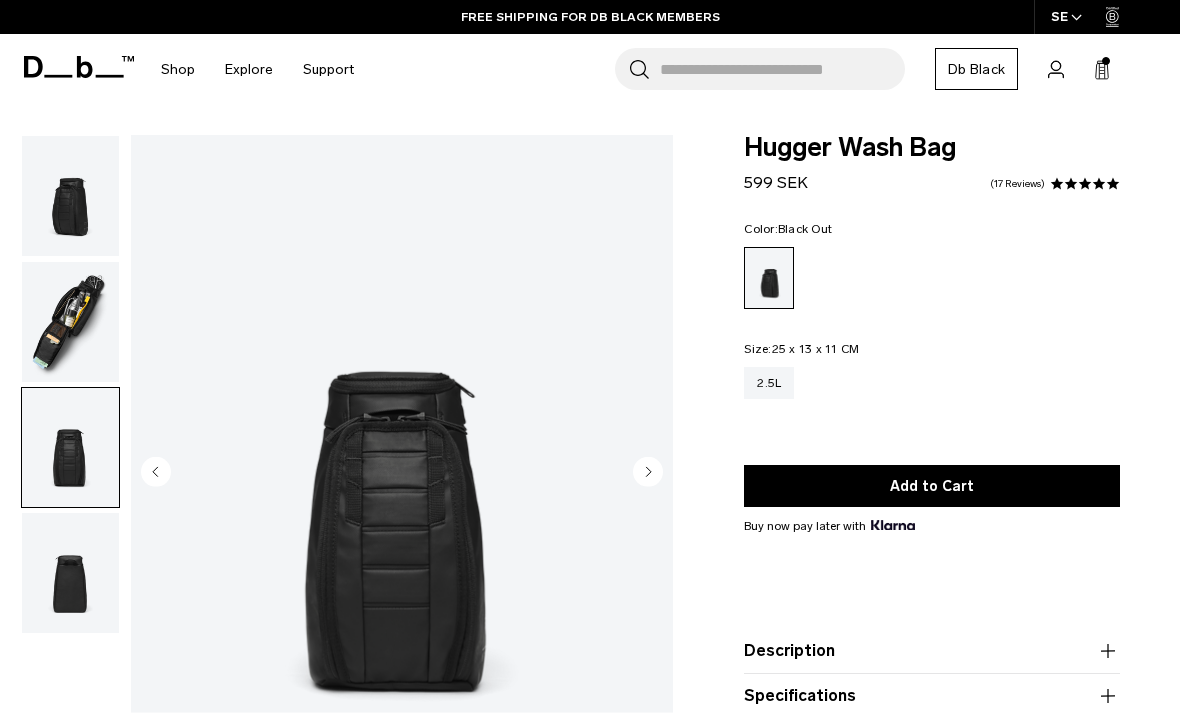 click at bounding box center (70, 573) 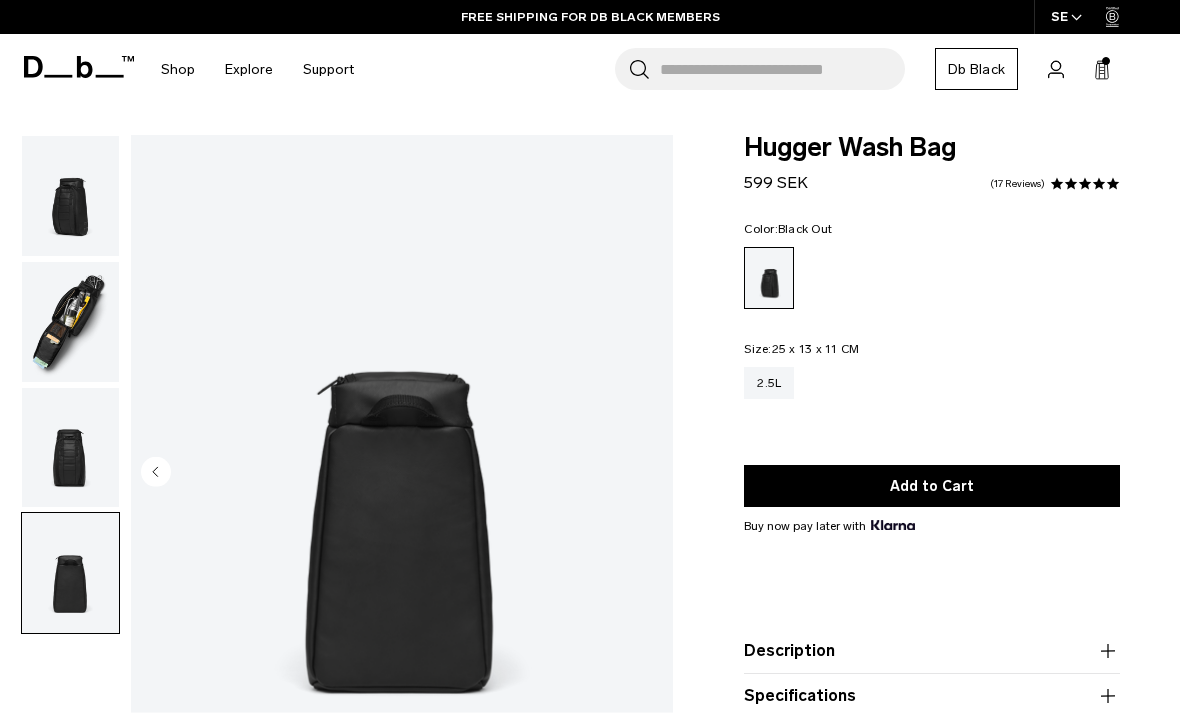click at bounding box center [70, 322] 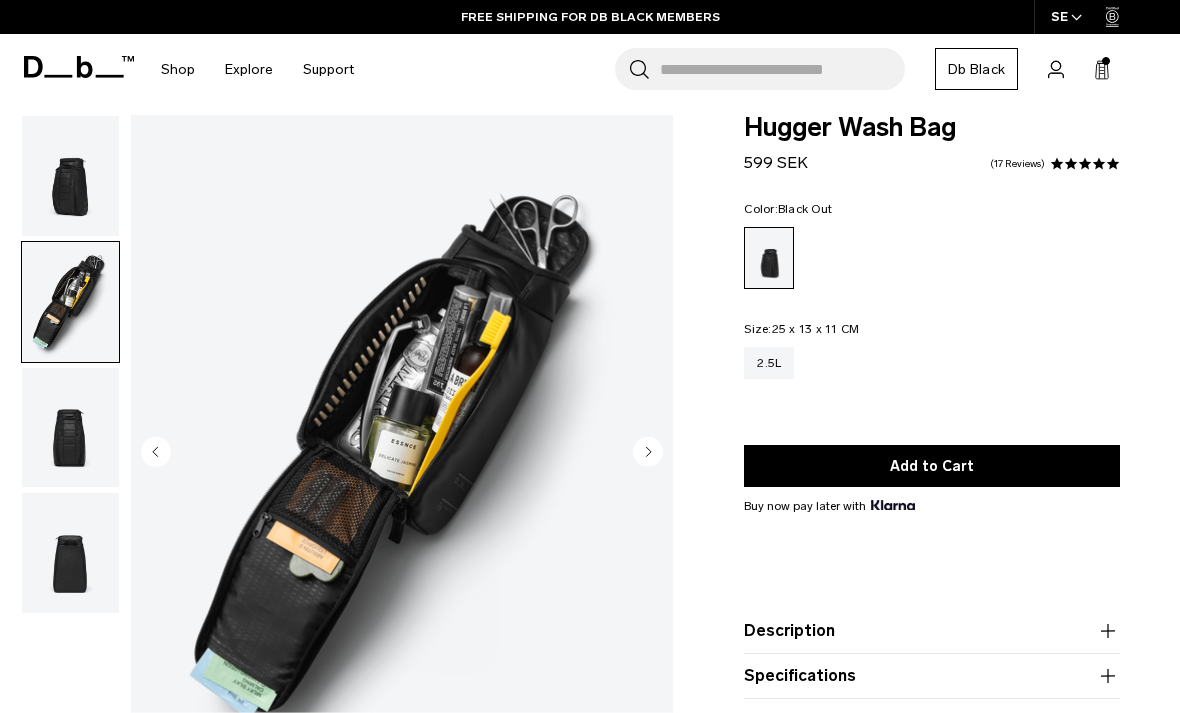 scroll, scrollTop: 0, scrollLeft: 0, axis: both 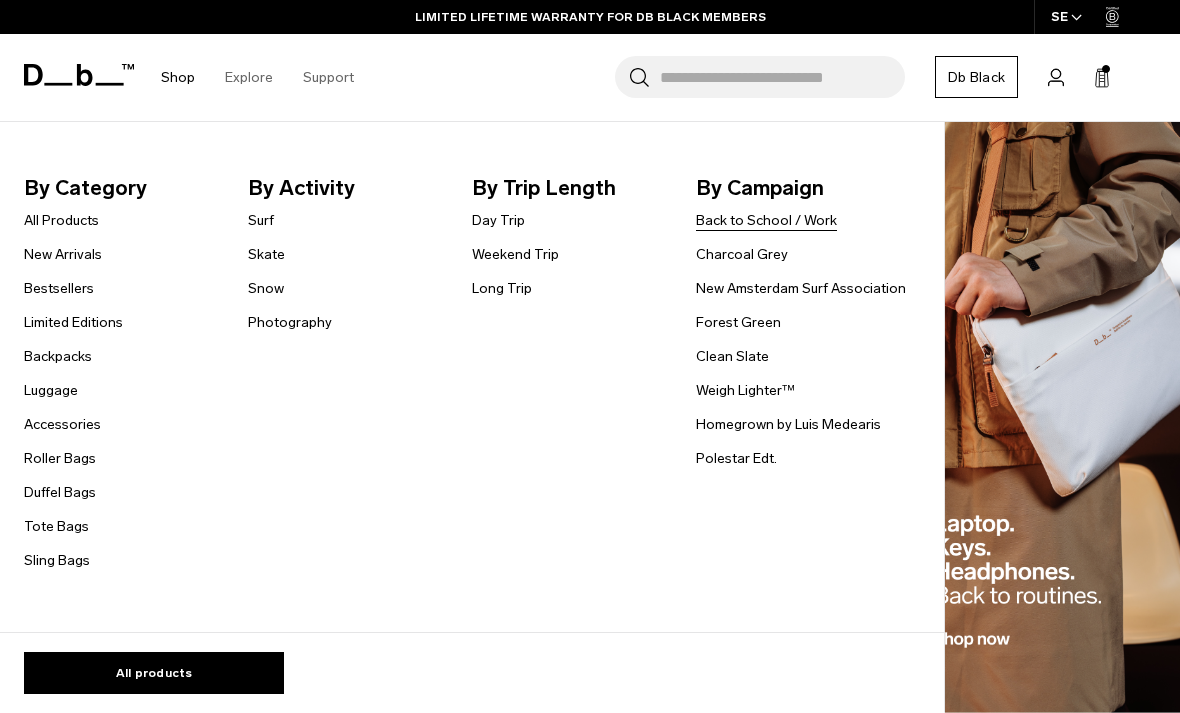 click on "Back to School / Work" at bounding box center (766, 220) 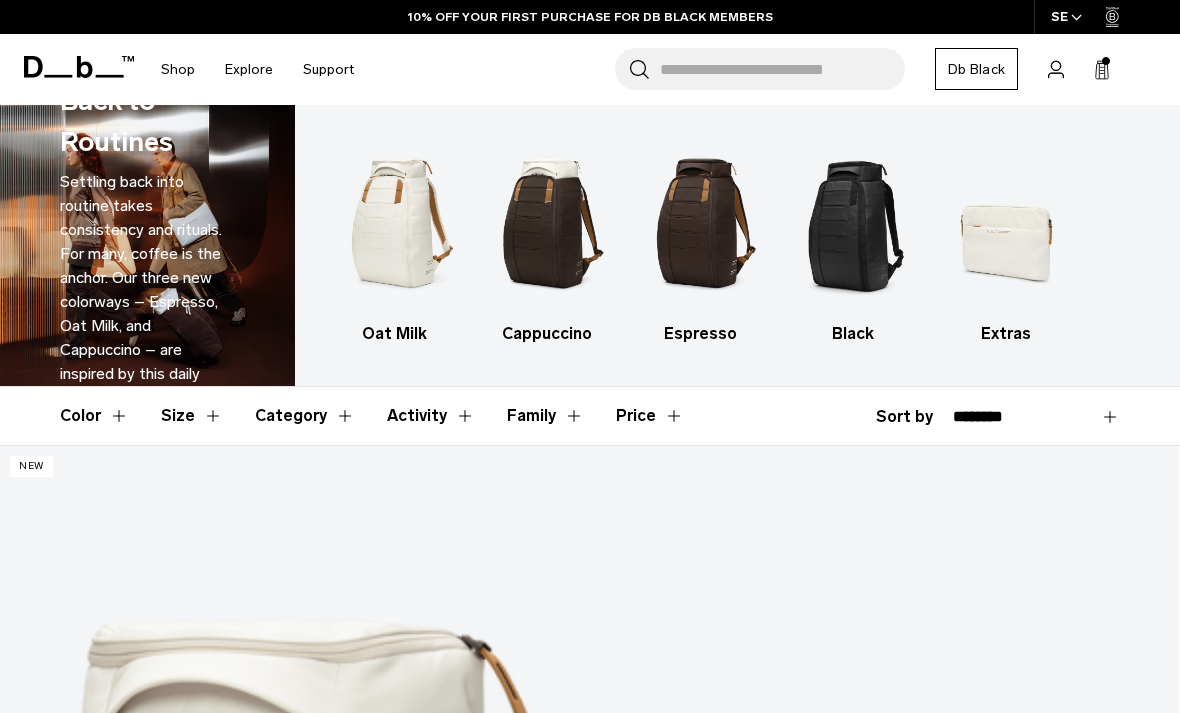 scroll, scrollTop: 159, scrollLeft: 0, axis: vertical 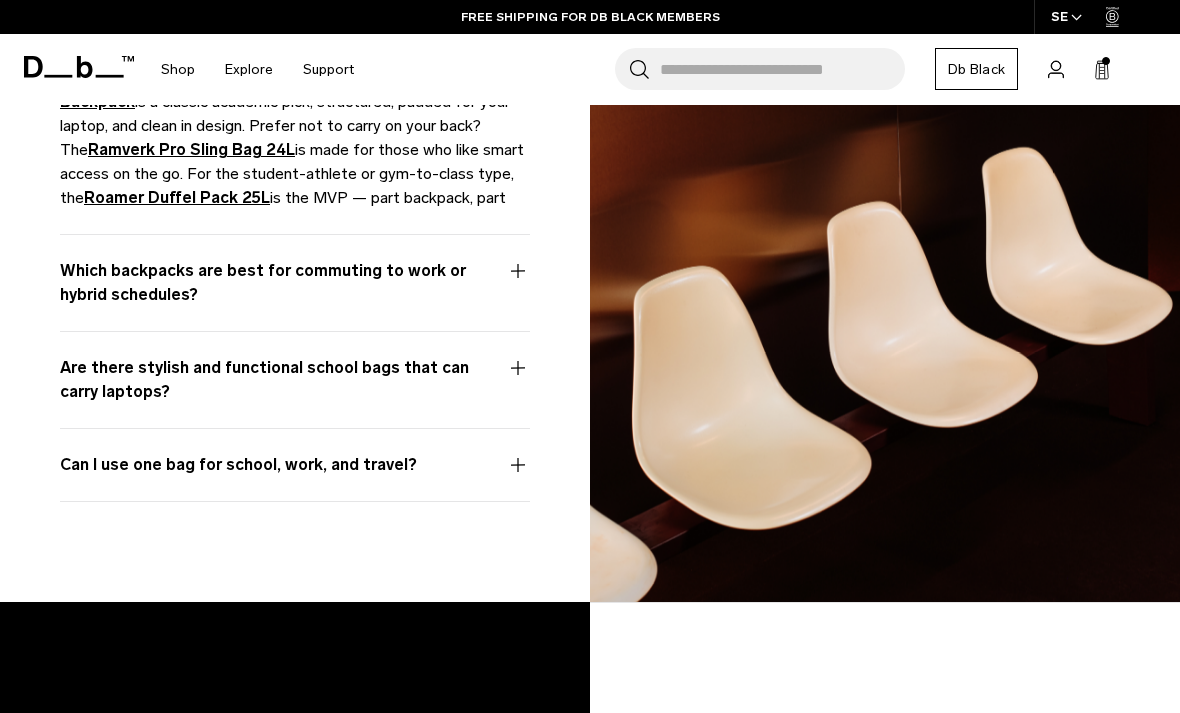 click on "Back to Routines
What are the best backpacks for college and high school students in 2025?
Whether you’re biking across campus or sprinting between classes, Db has options built to match your pace. The  Ramverk Backpack  is a classic academic pick, structured, padded for your laptop, and clean in design. Prefer not to carry on your back? The  Ramverk Pro Sling Bag 24L  is made for those who like smart access on the go. For the student-athlete or gym-to-class type, the  Roamer Duffel Pack 25L  is the MVP — part backpack, part gym bag, all style.
Which backpacks are best for commuting to work or hybrid schedules?
Hybrid schedules demand hybrid bags.  The Hugger Backpack 30L The Ramverk Pro Sling Bag 24L" at bounding box center [295, 194] 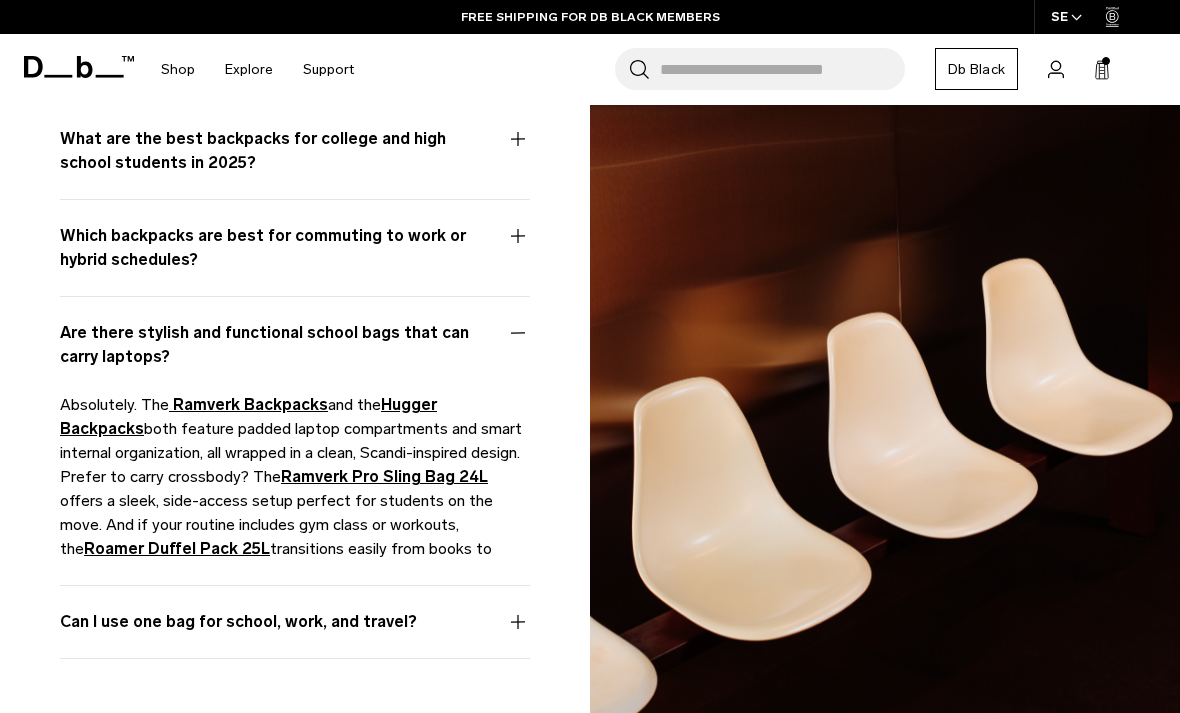 scroll, scrollTop: 7844, scrollLeft: 0, axis: vertical 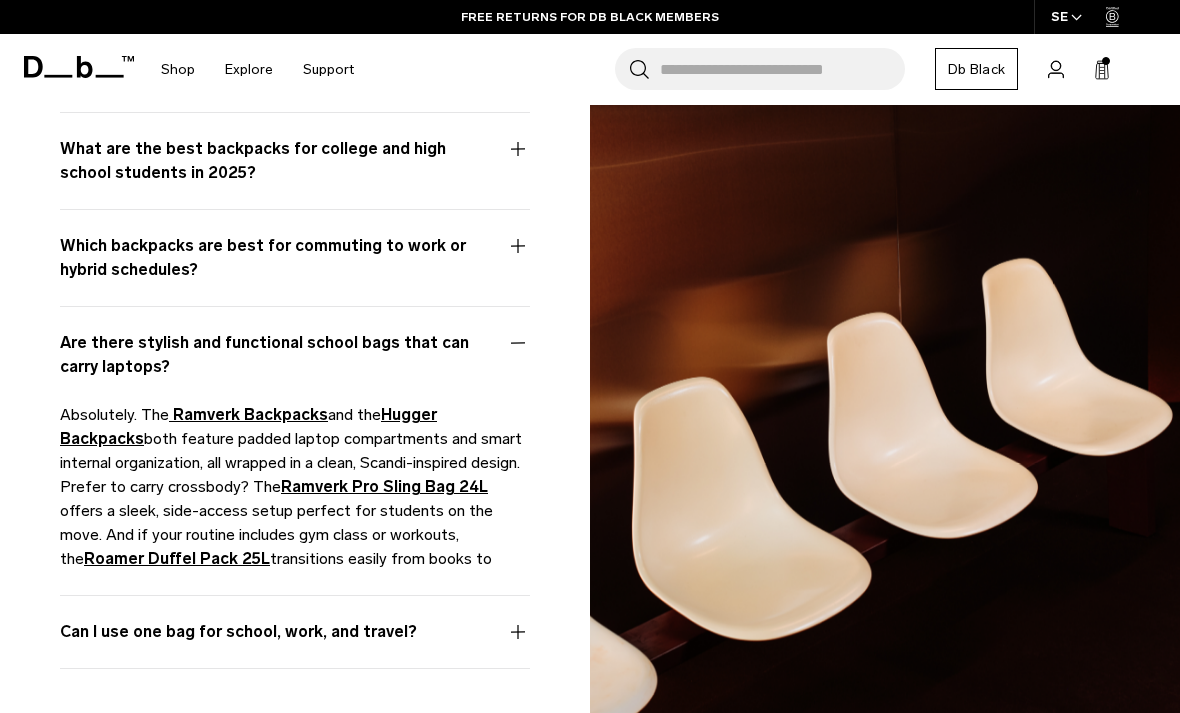 click on "Which backpacks are best for commuting to work or hybrid schedules?" at bounding box center [295, 270] 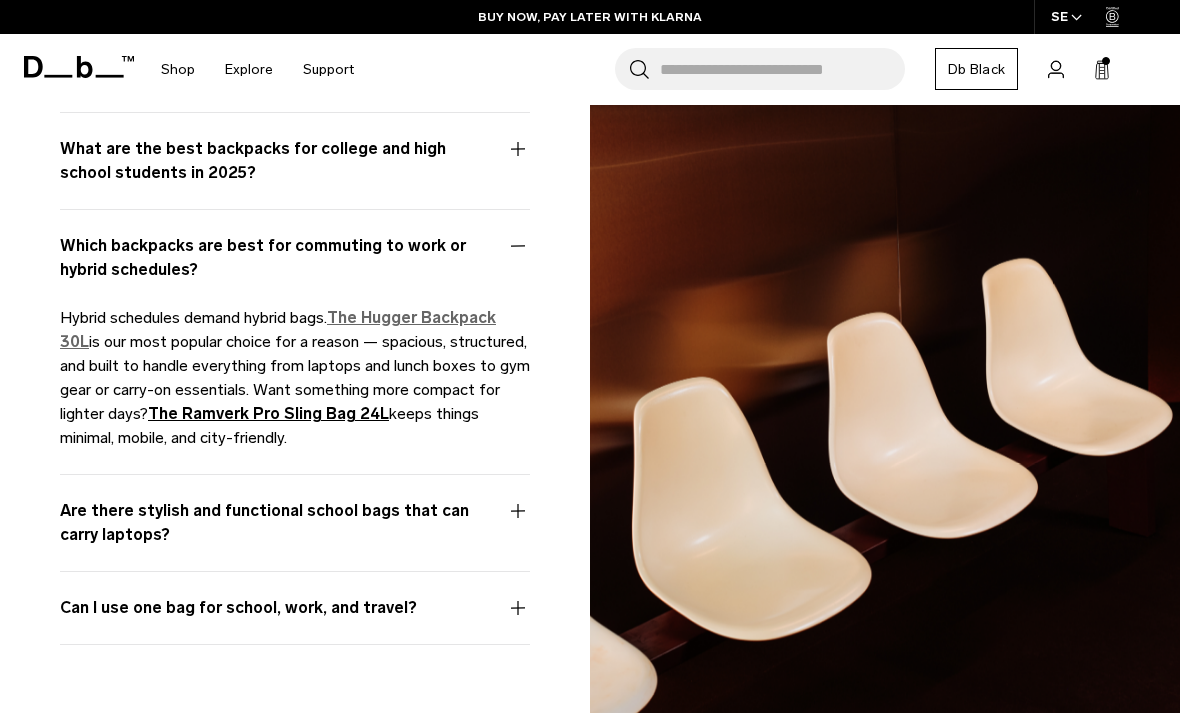 click on "The Hugger Backpack 30L" at bounding box center (278, 329) 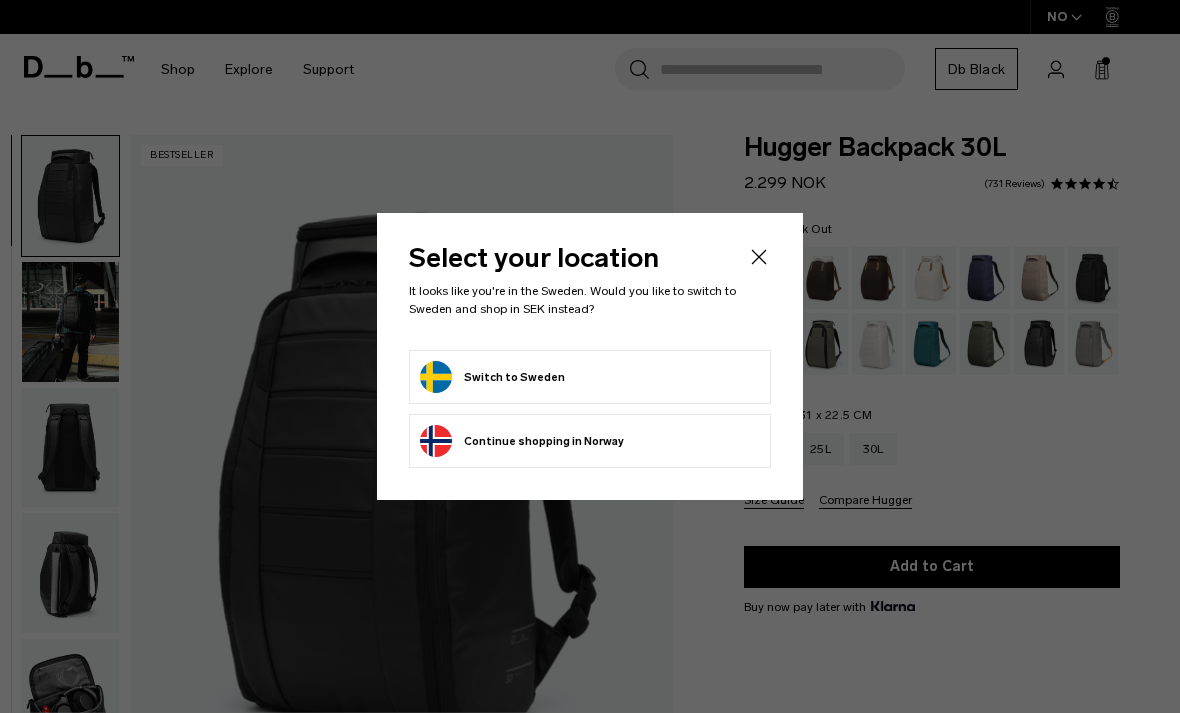 scroll, scrollTop: 0, scrollLeft: 0, axis: both 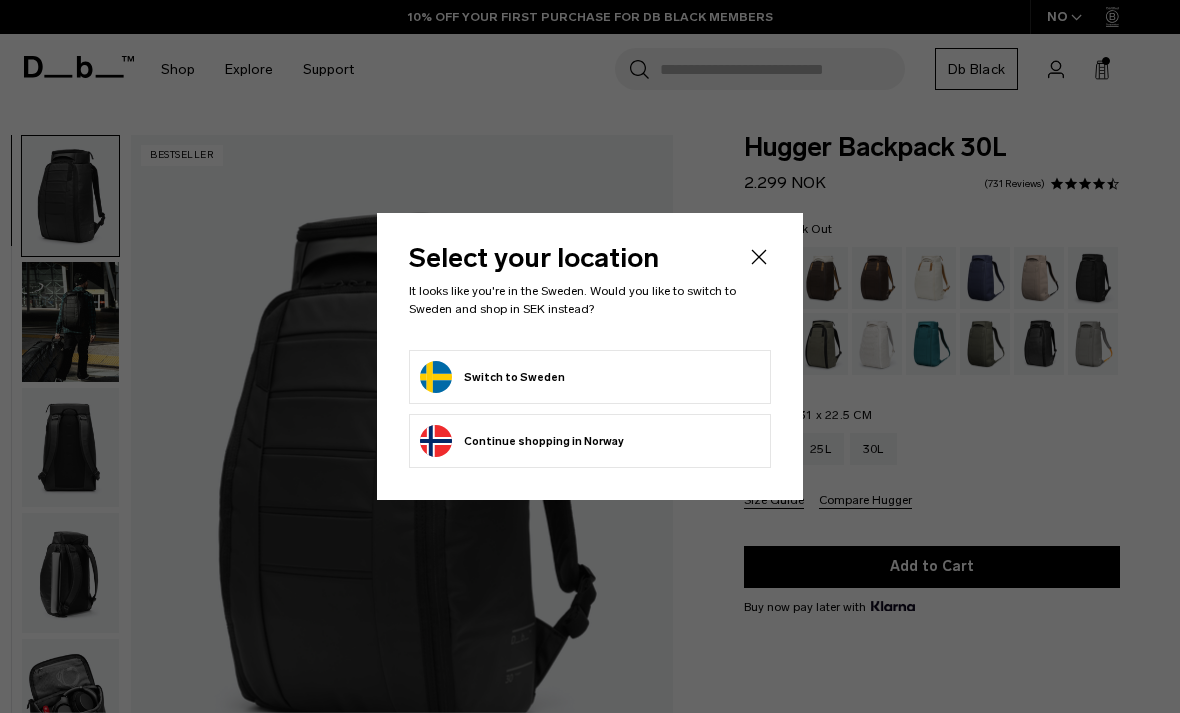 click on "Switch to Sweden" at bounding box center (590, 377) 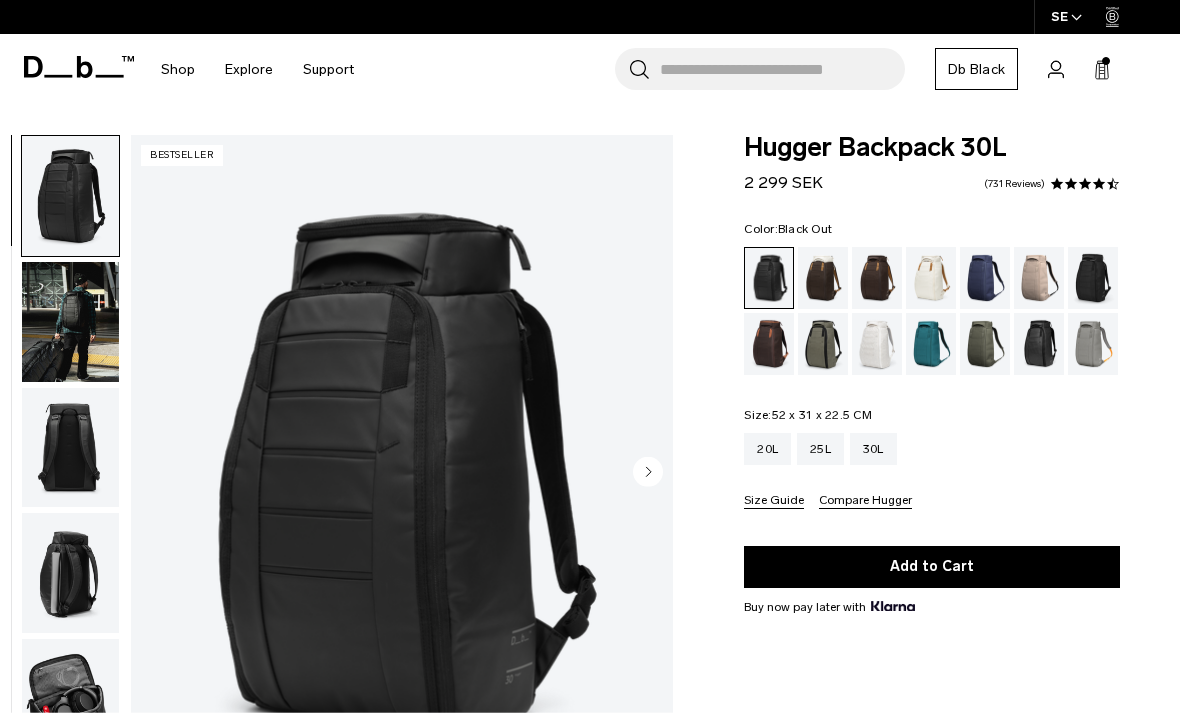 scroll, scrollTop: 0, scrollLeft: 0, axis: both 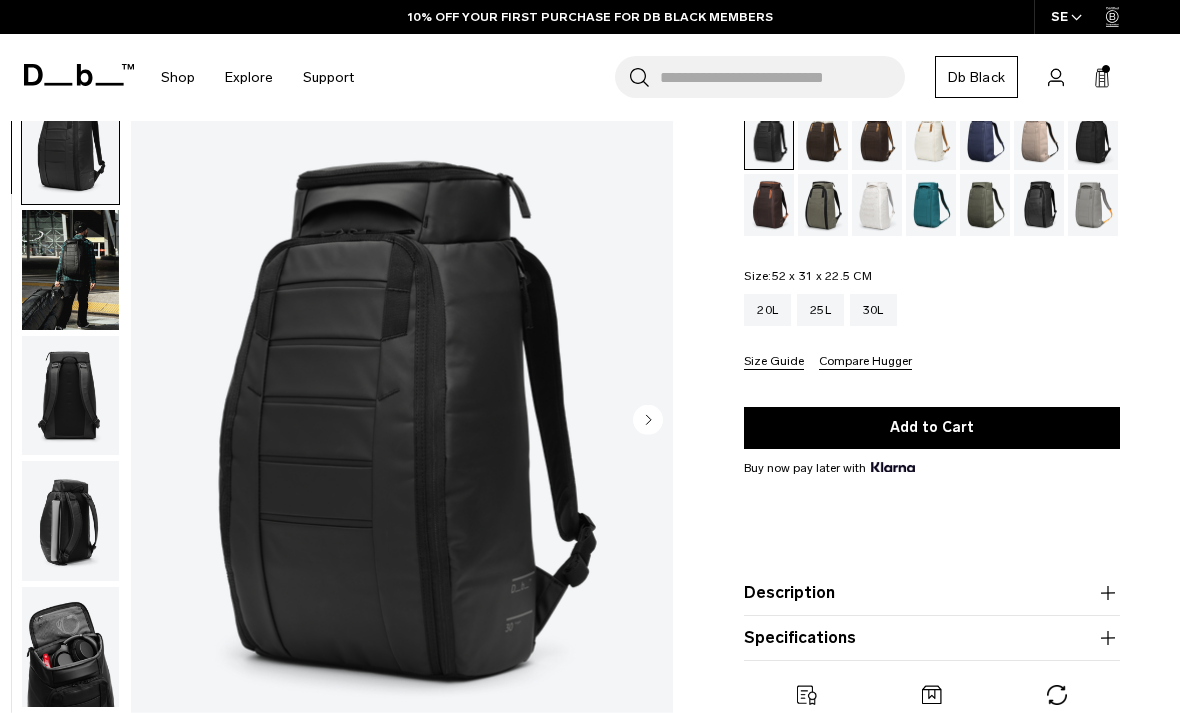click at bounding box center [70, 269] 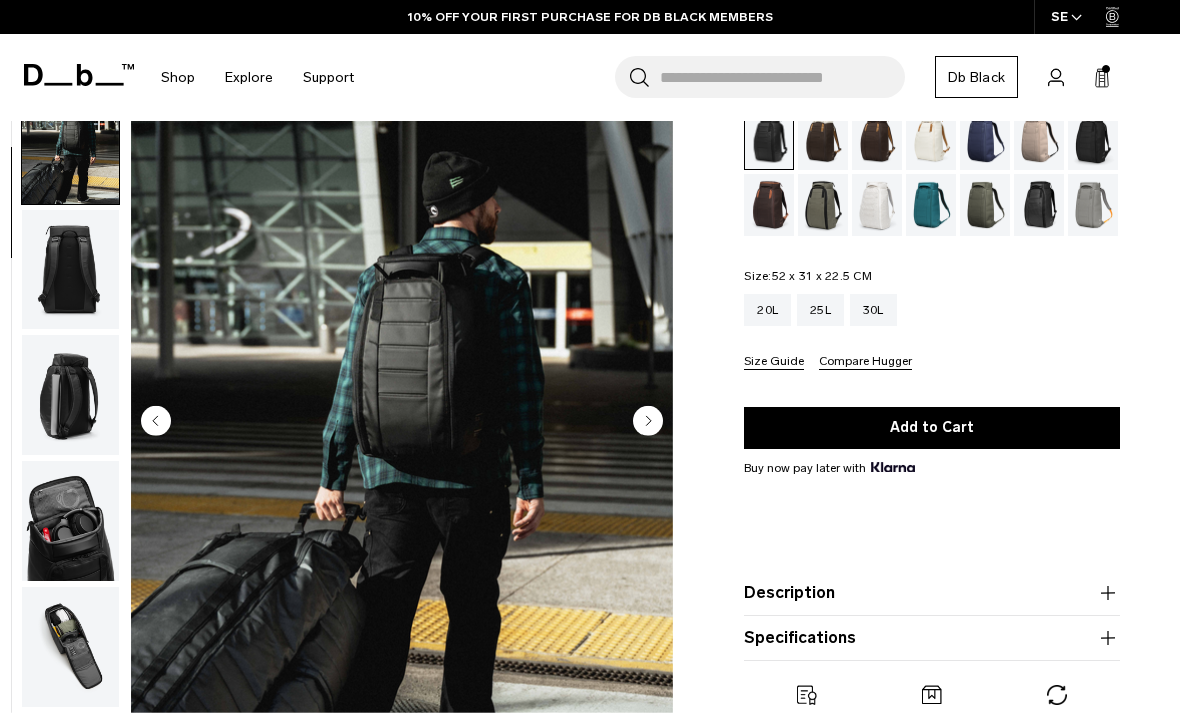 click at bounding box center (70, 269) 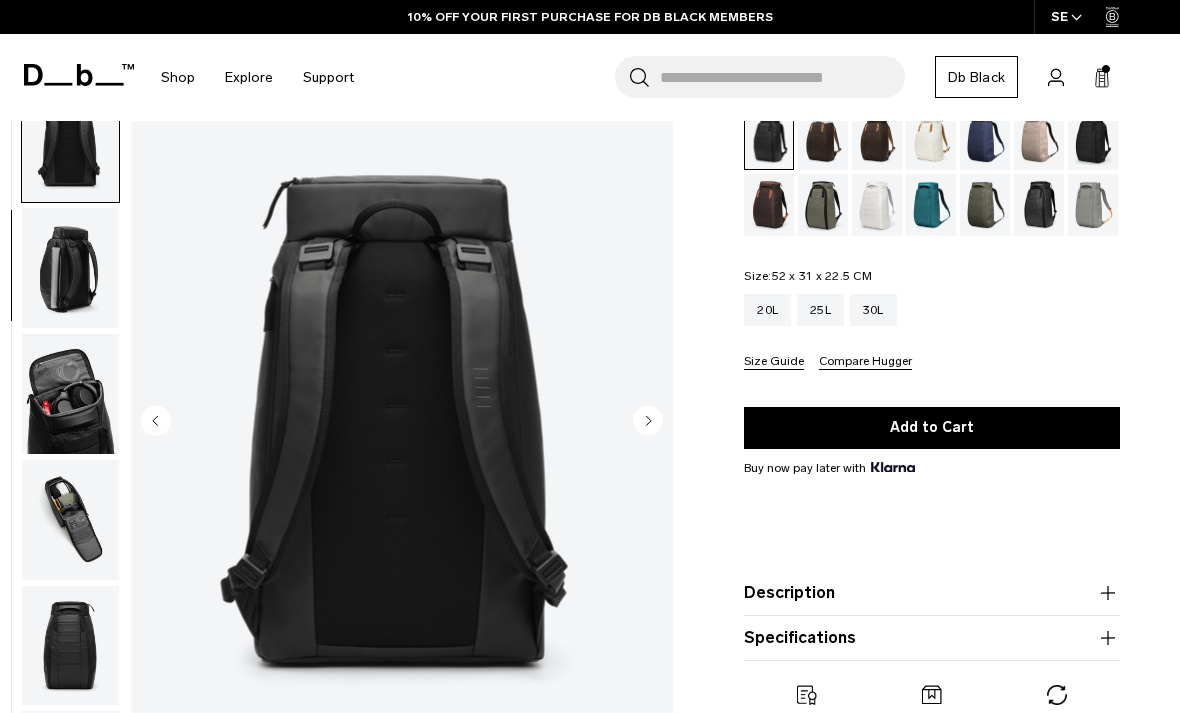 click at bounding box center (70, 268) 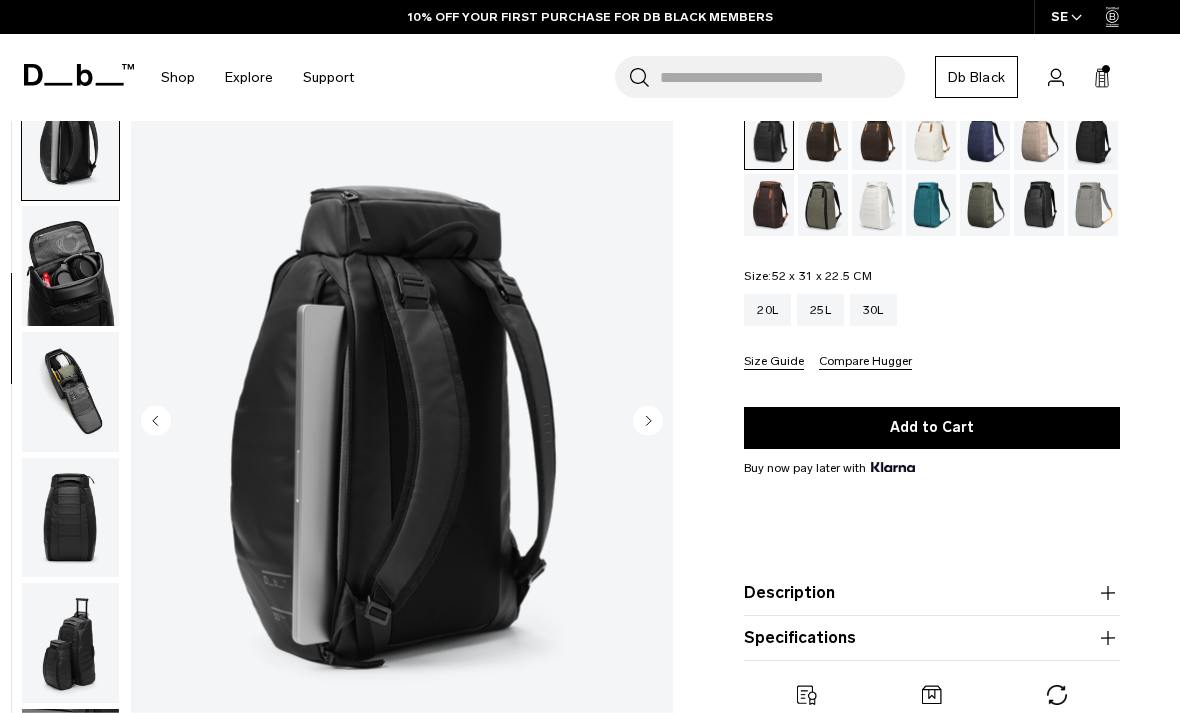 click at bounding box center [70, 266] 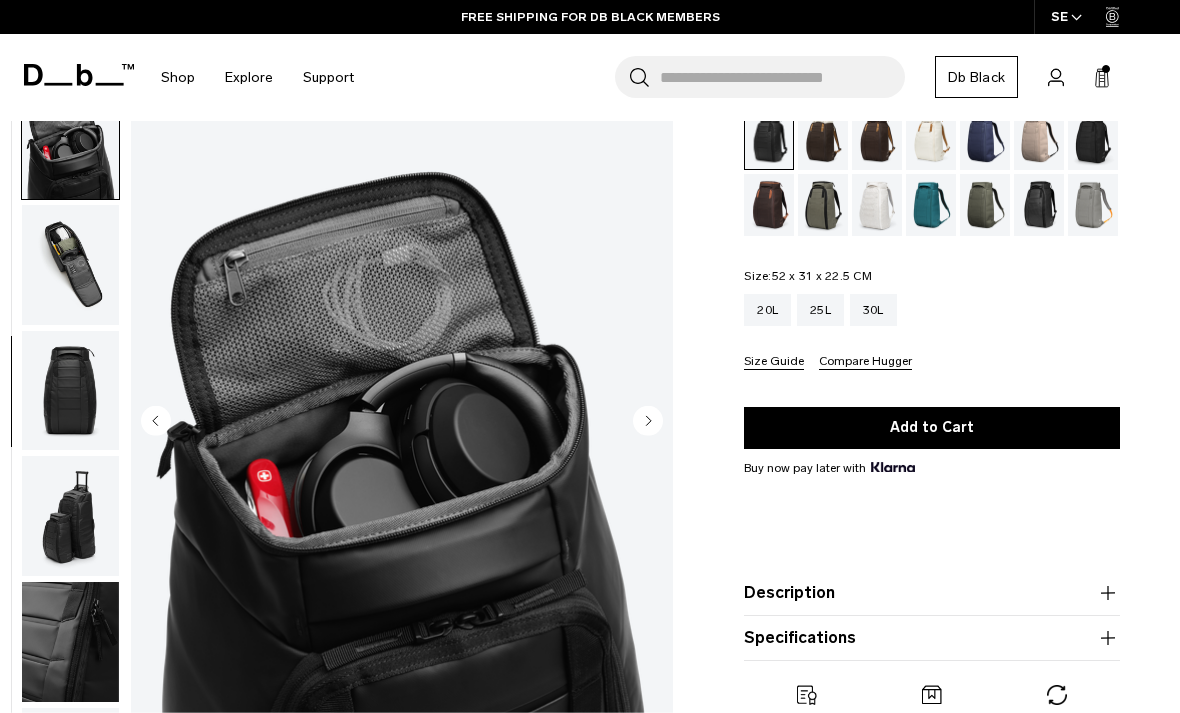 click at bounding box center (70, 265) 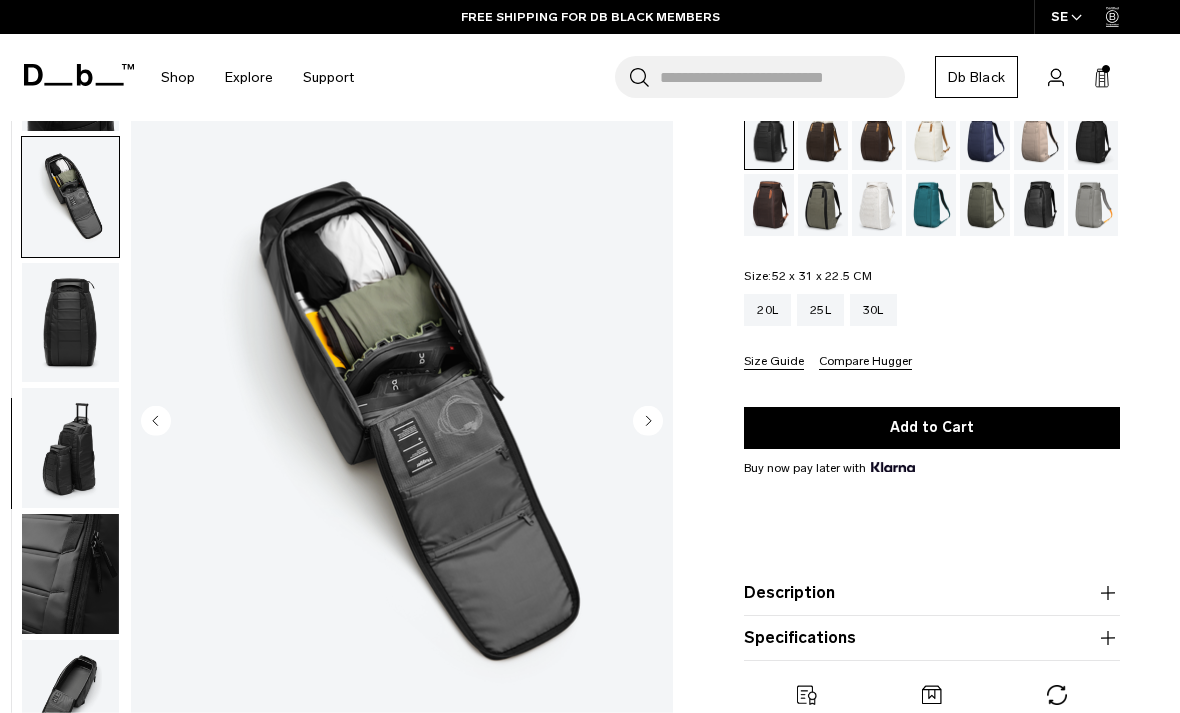 scroll, scrollTop: 591, scrollLeft: 0, axis: vertical 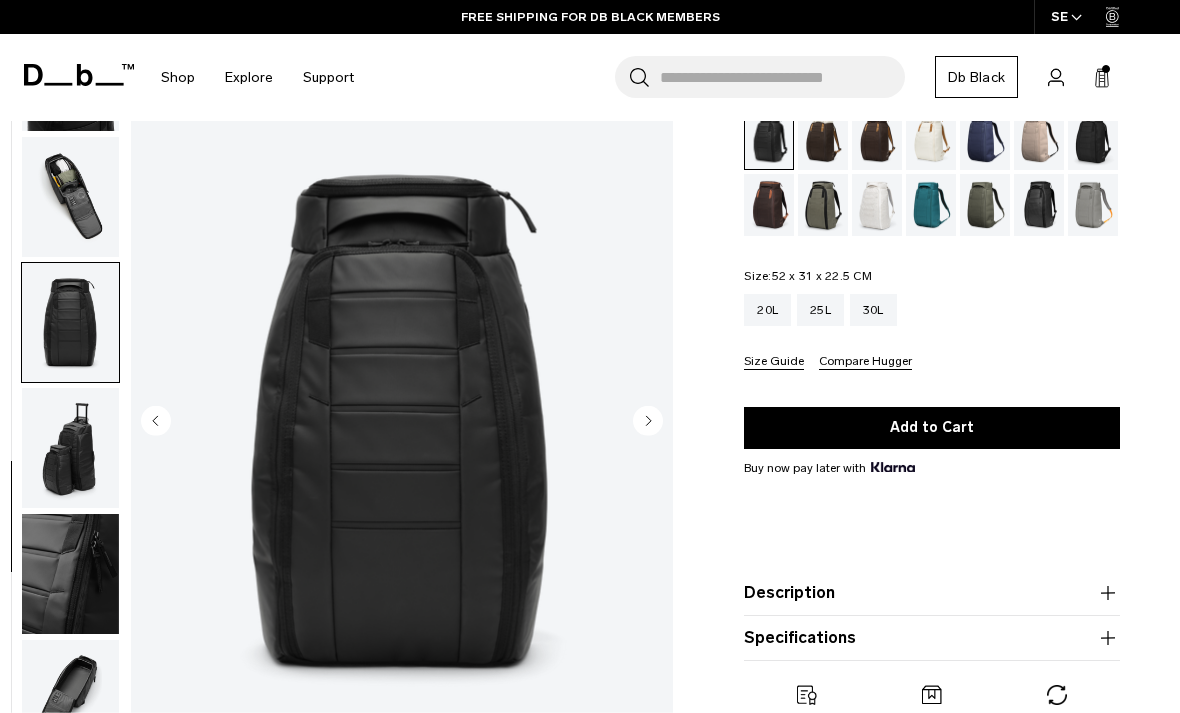 click at bounding box center (70, 197) 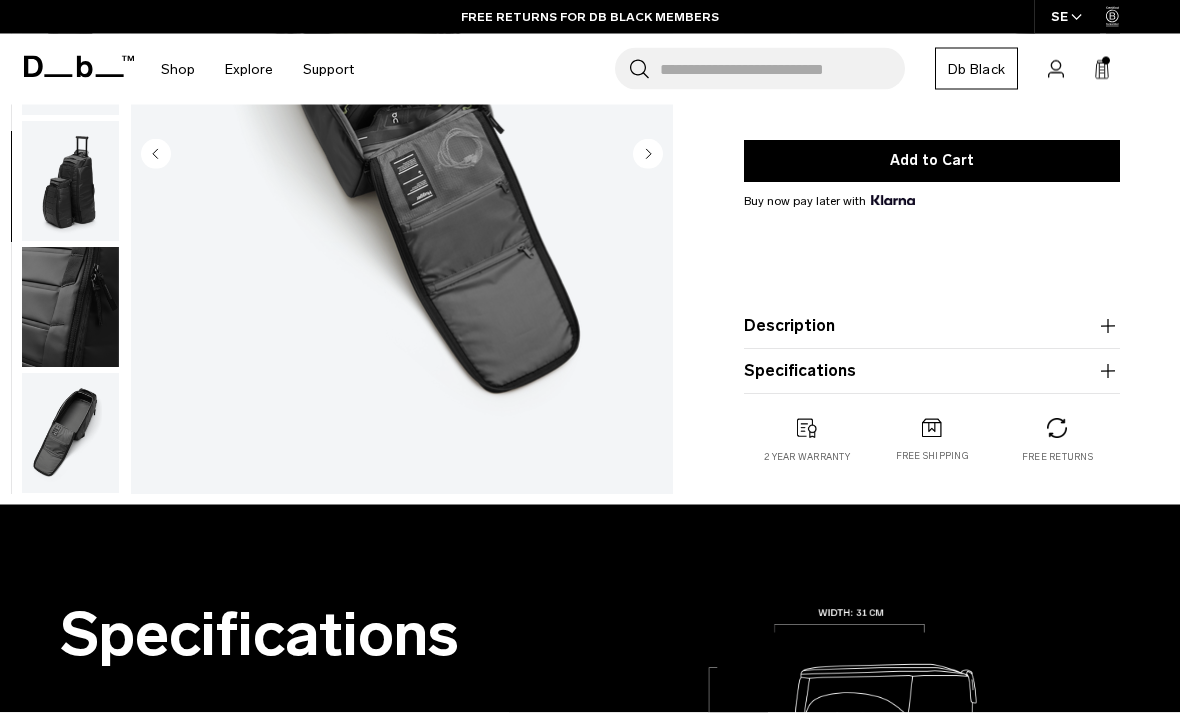scroll, scrollTop: 406, scrollLeft: 0, axis: vertical 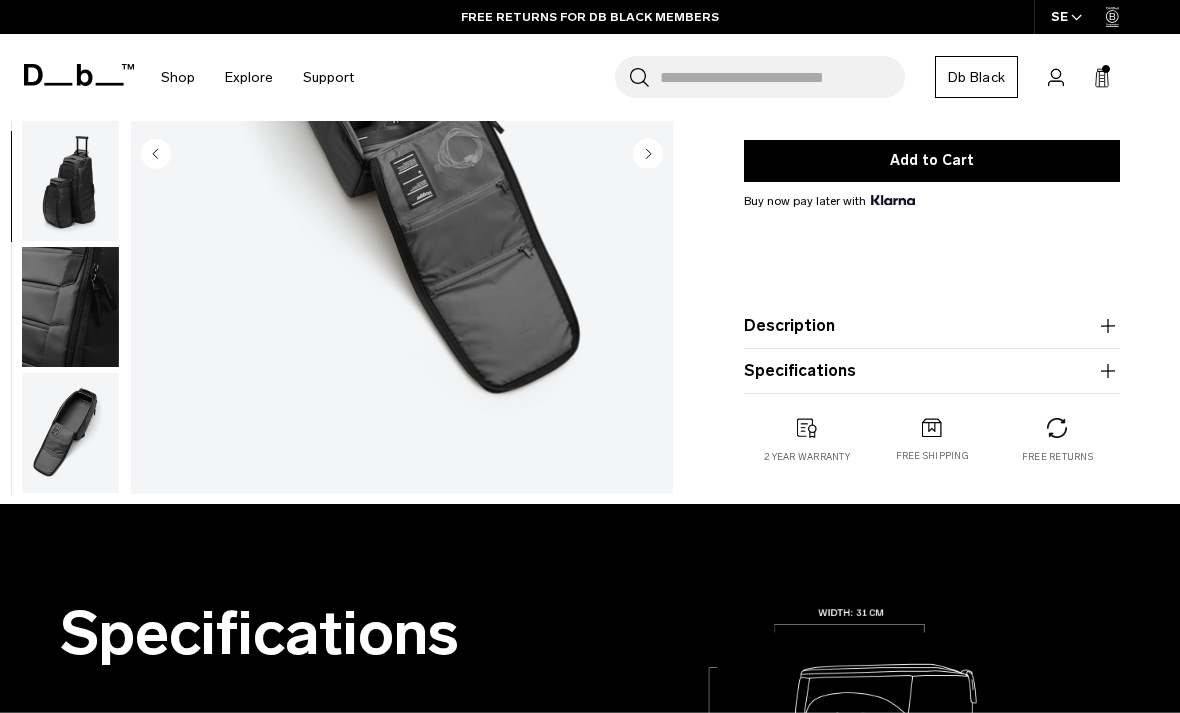 click at bounding box center [70, 433] 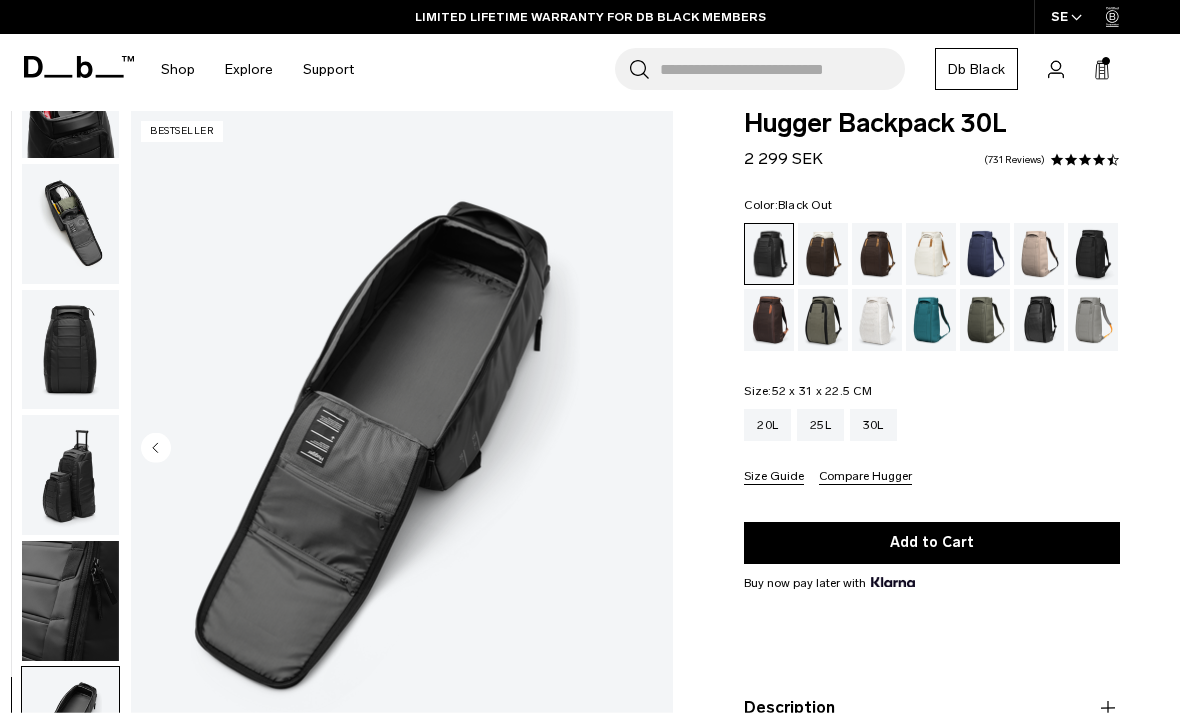 scroll, scrollTop: 23, scrollLeft: 0, axis: vertical 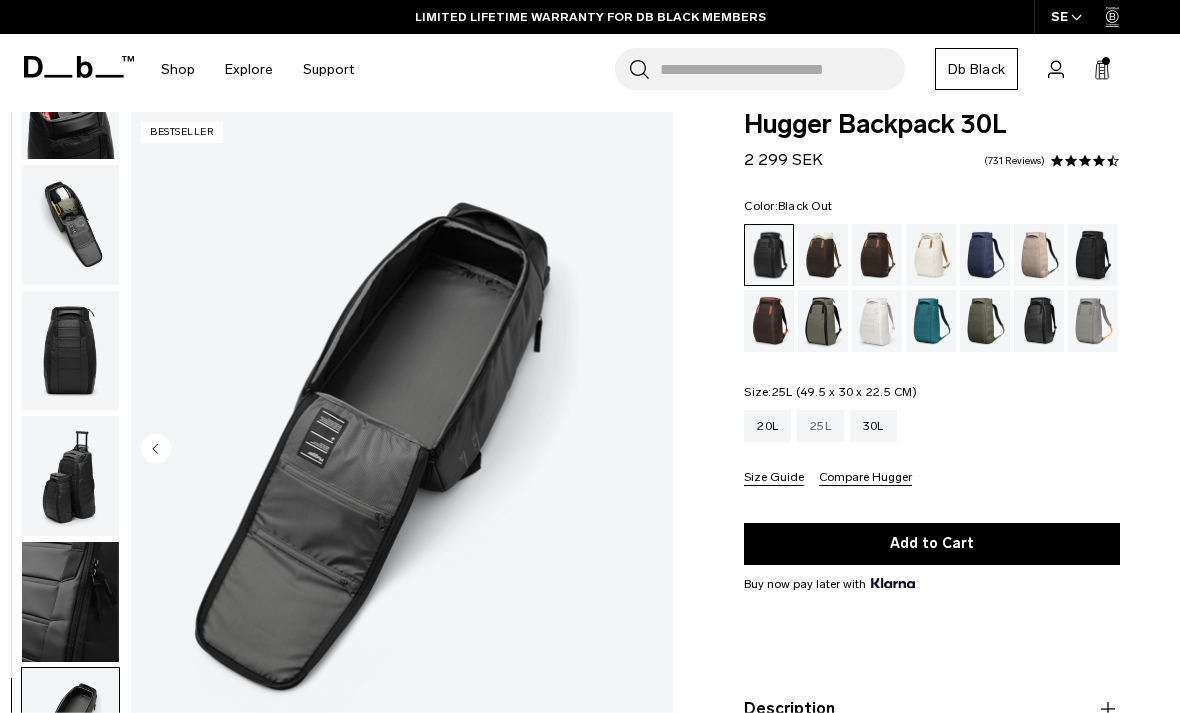 click on "25L" at bounding box center (820, 426) 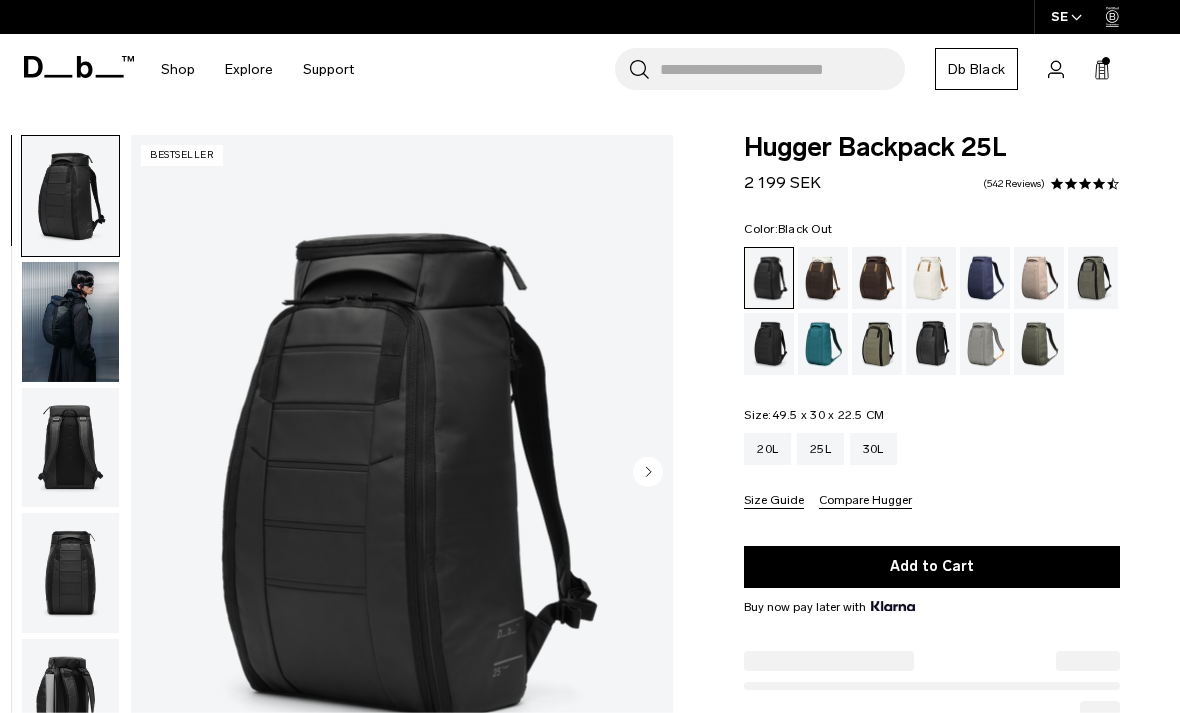 scroll, scrollTop: 0, scrollLeft: 0, axis: both 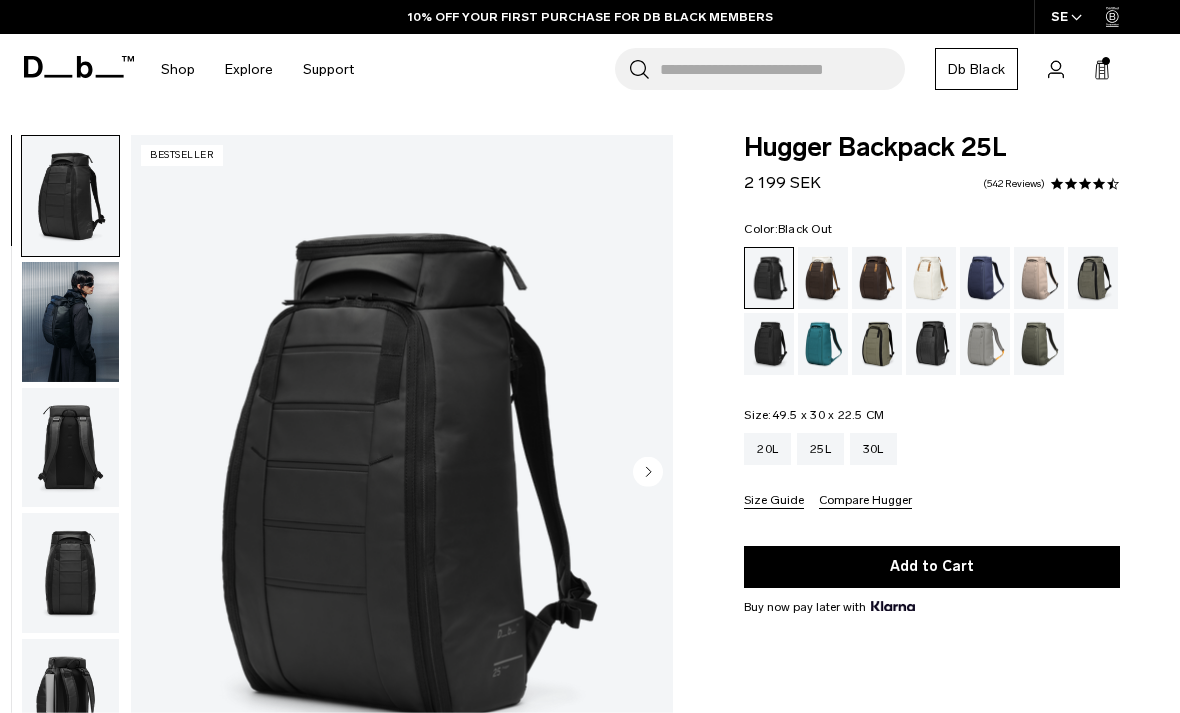 click 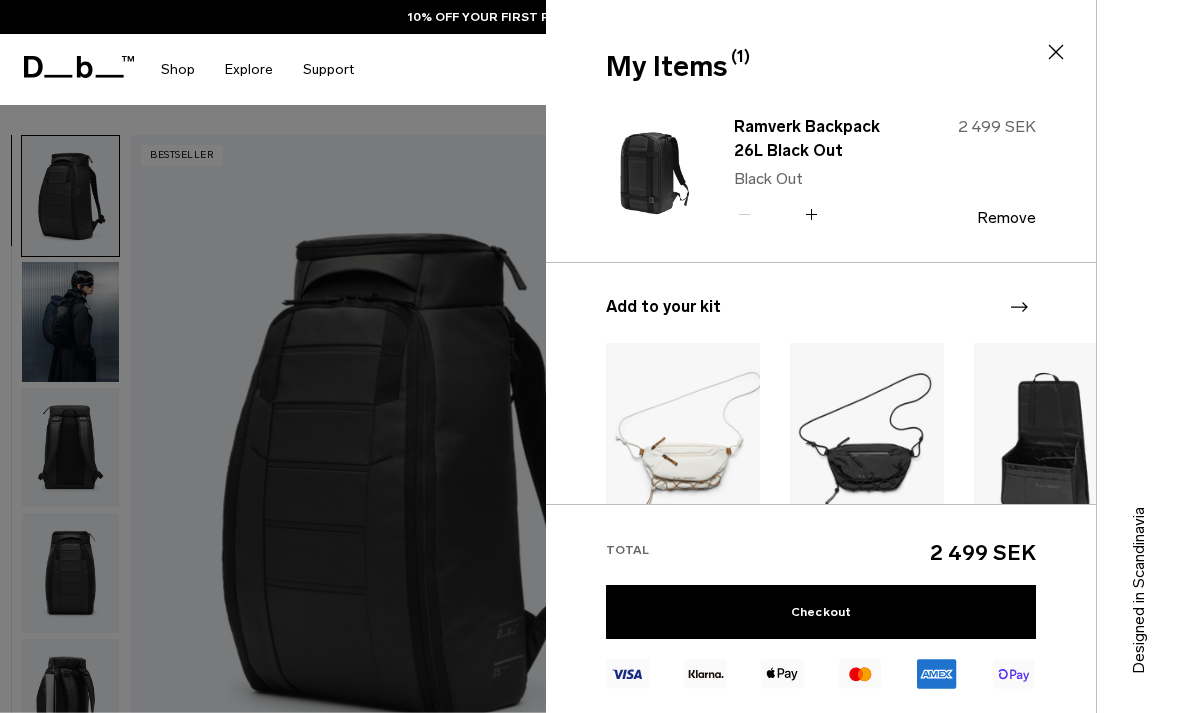 click 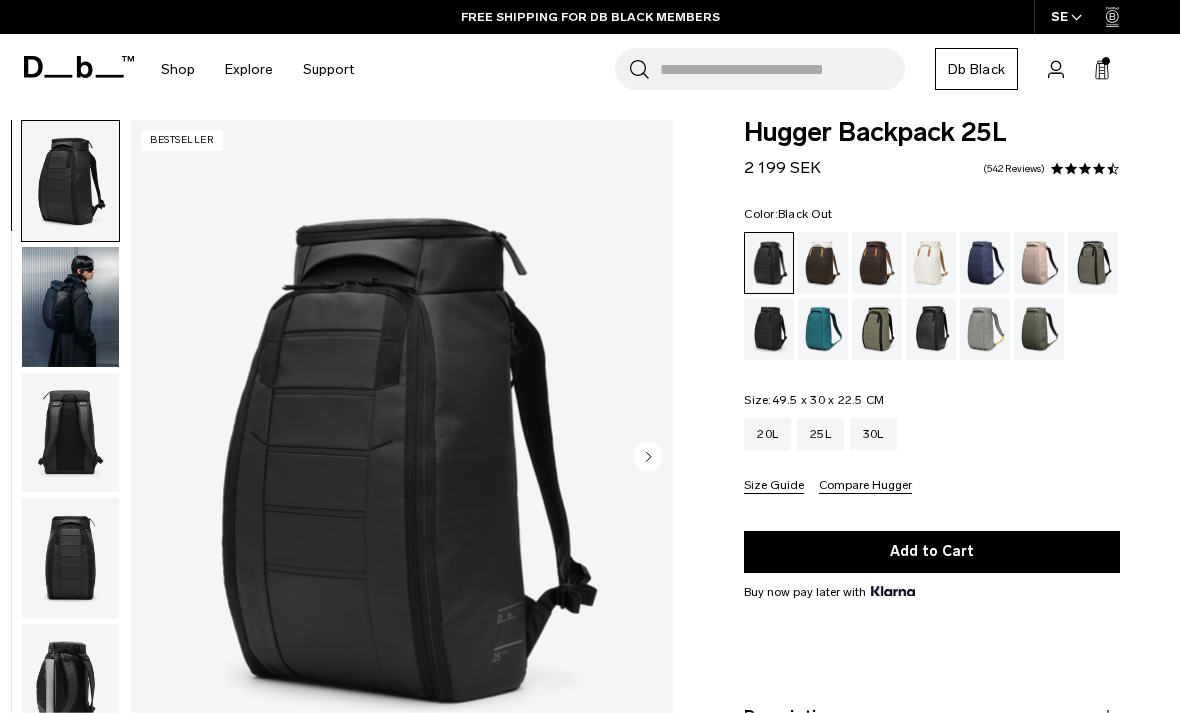 scroll, scrollTop: 58, scrollLeft: 0, axis: vertical 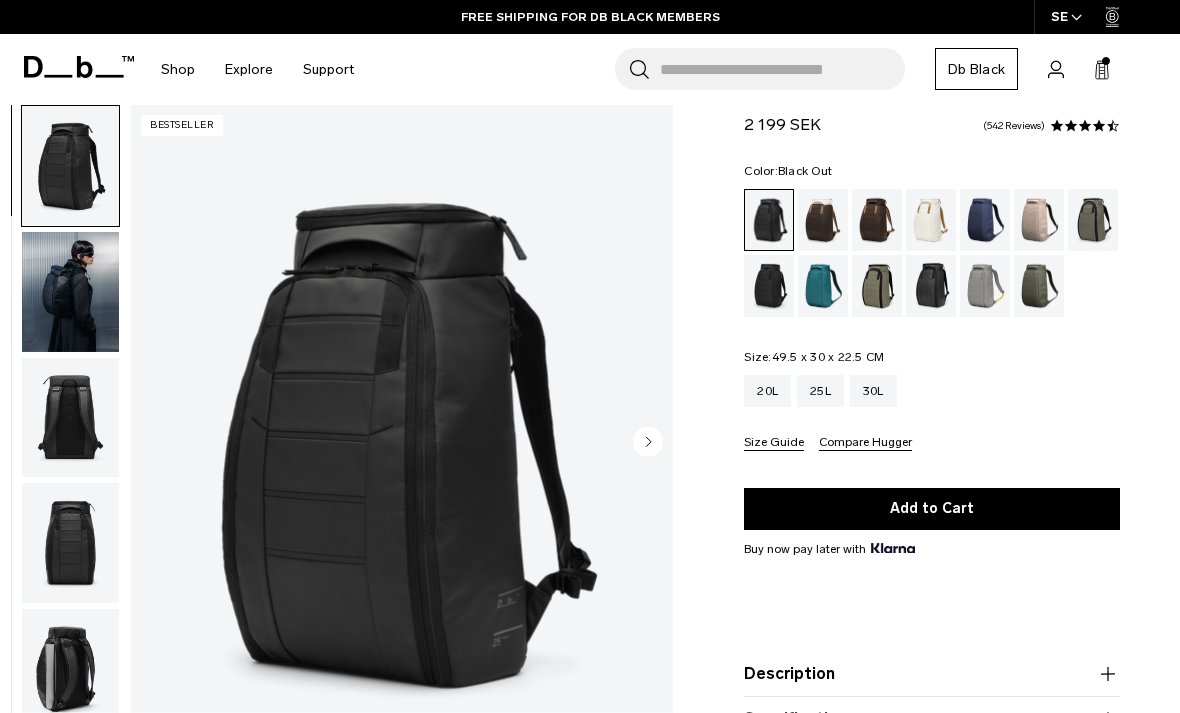 click at bounding box center (70, 292) 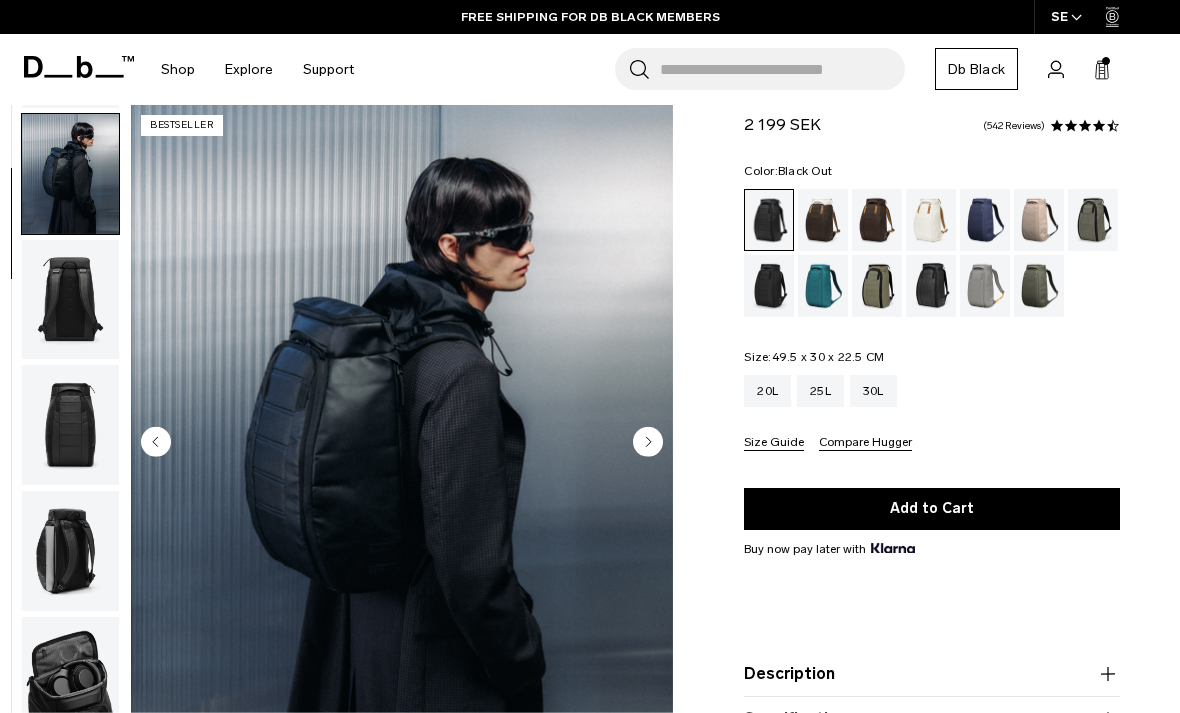 scroll, scrollTop: 127, scrollLeft: 0, axis: vertical 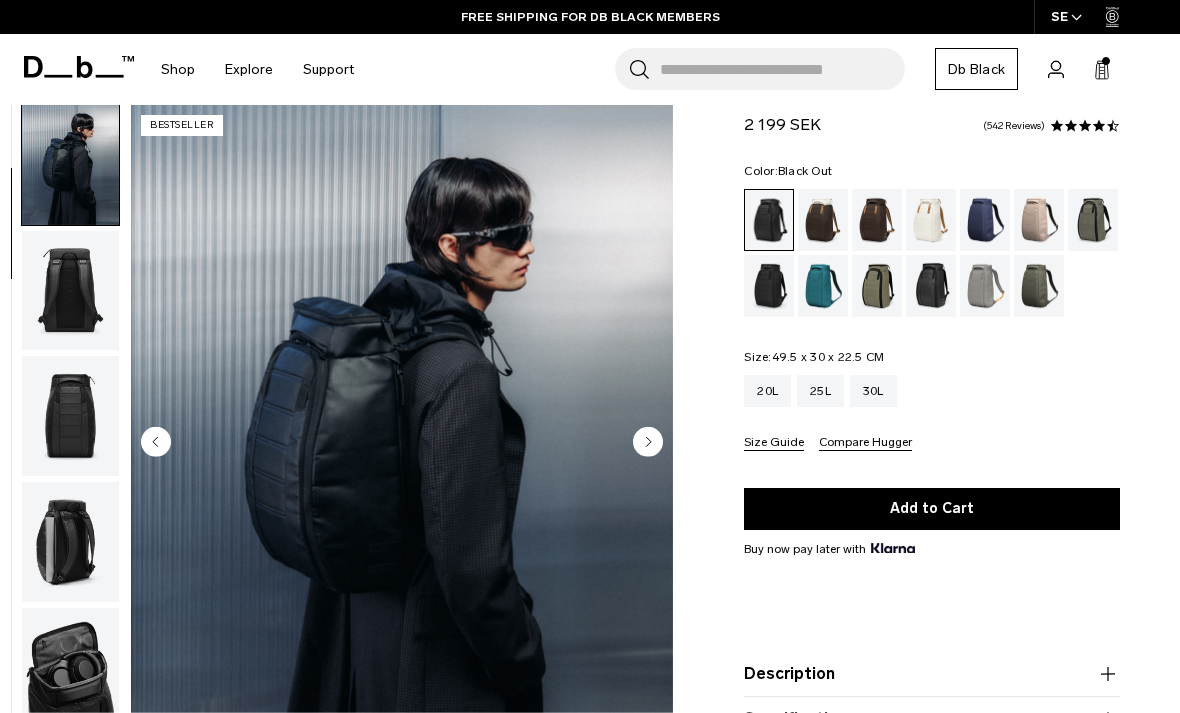 click at bounding box center [70, 291] 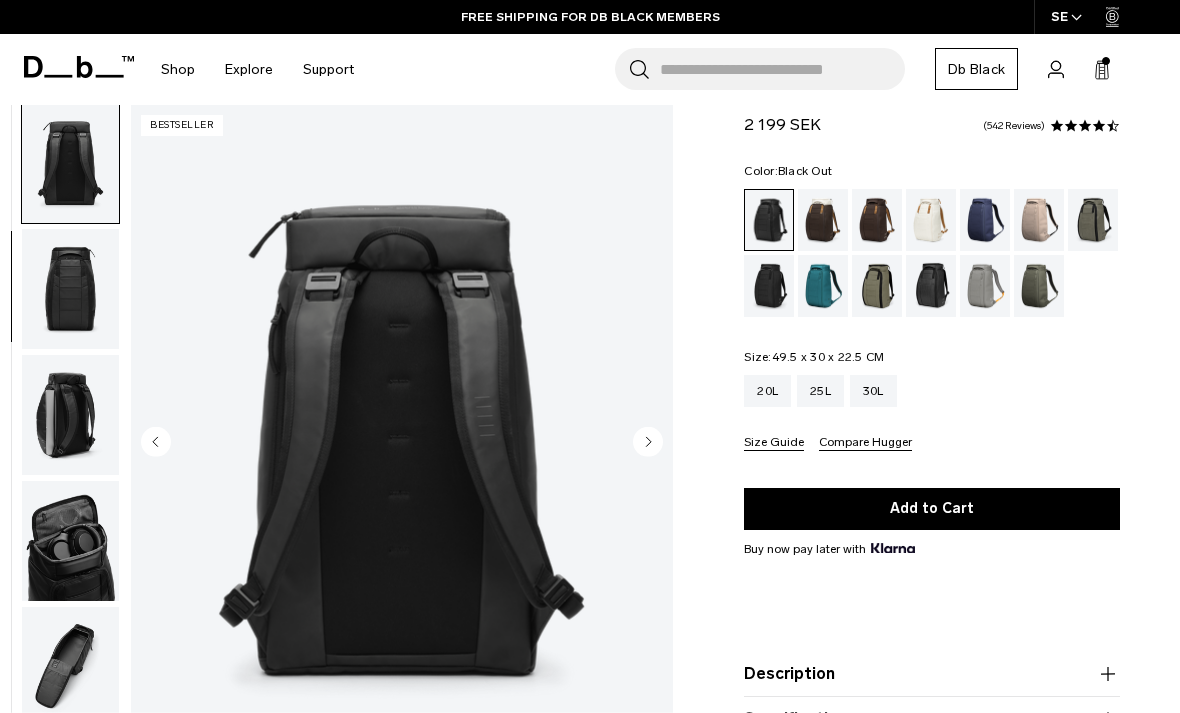 click at bounding box center [70, 289] 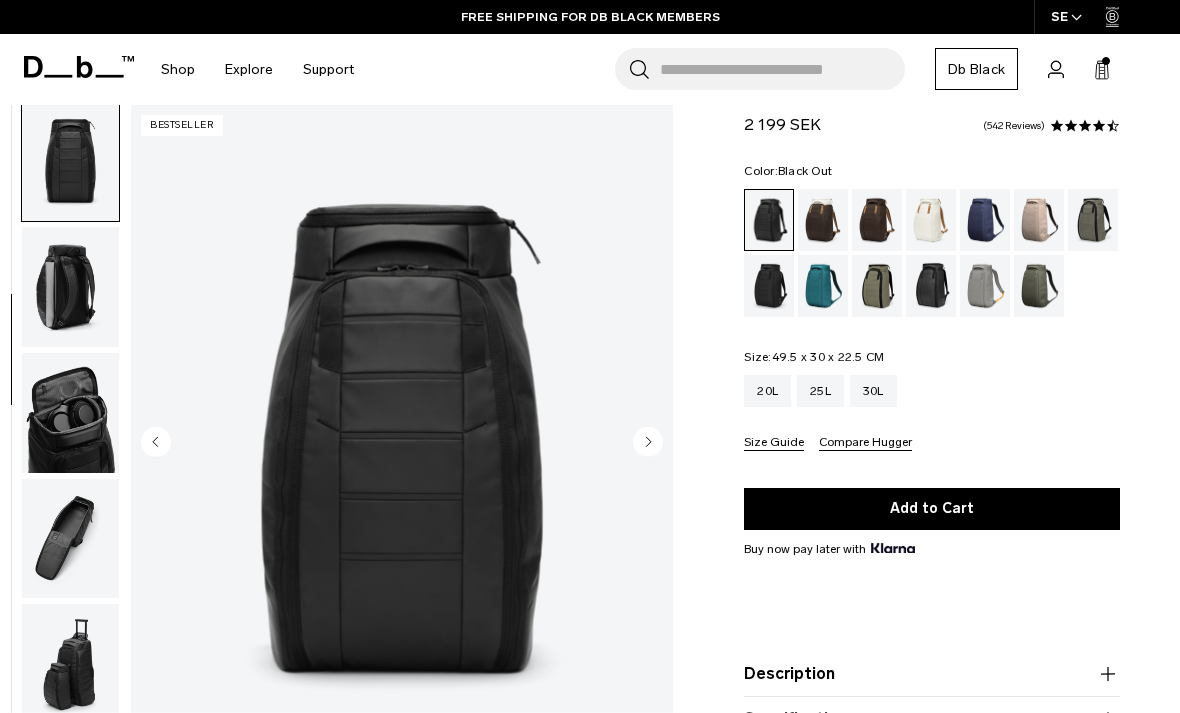 click at bounding box center [70, 287] 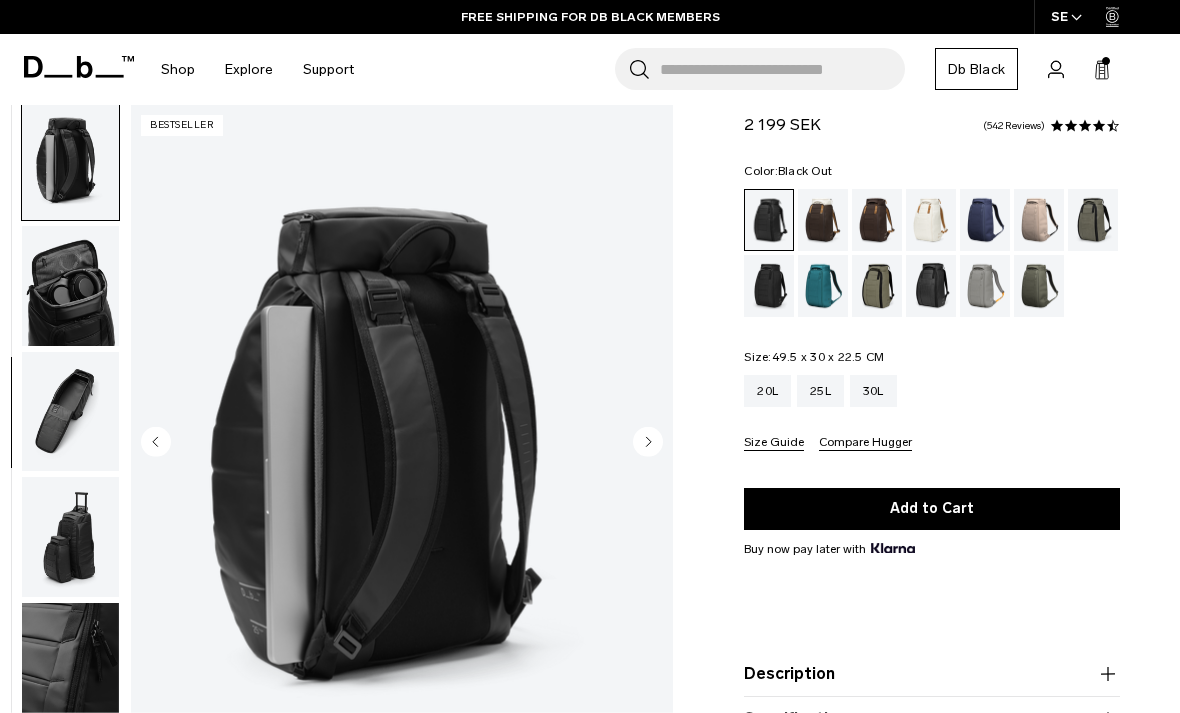 click at bounding box center [70, 286] 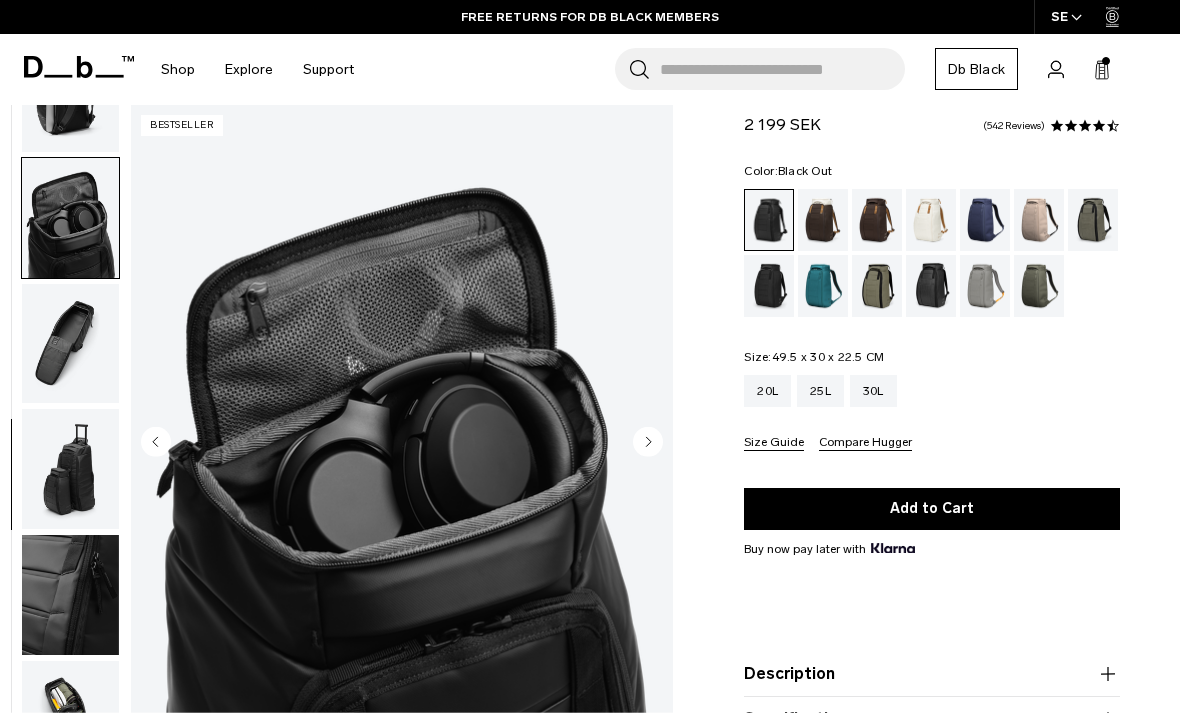 scroll, scrollTop: 591, scrollLeft: 0, axis: vertical 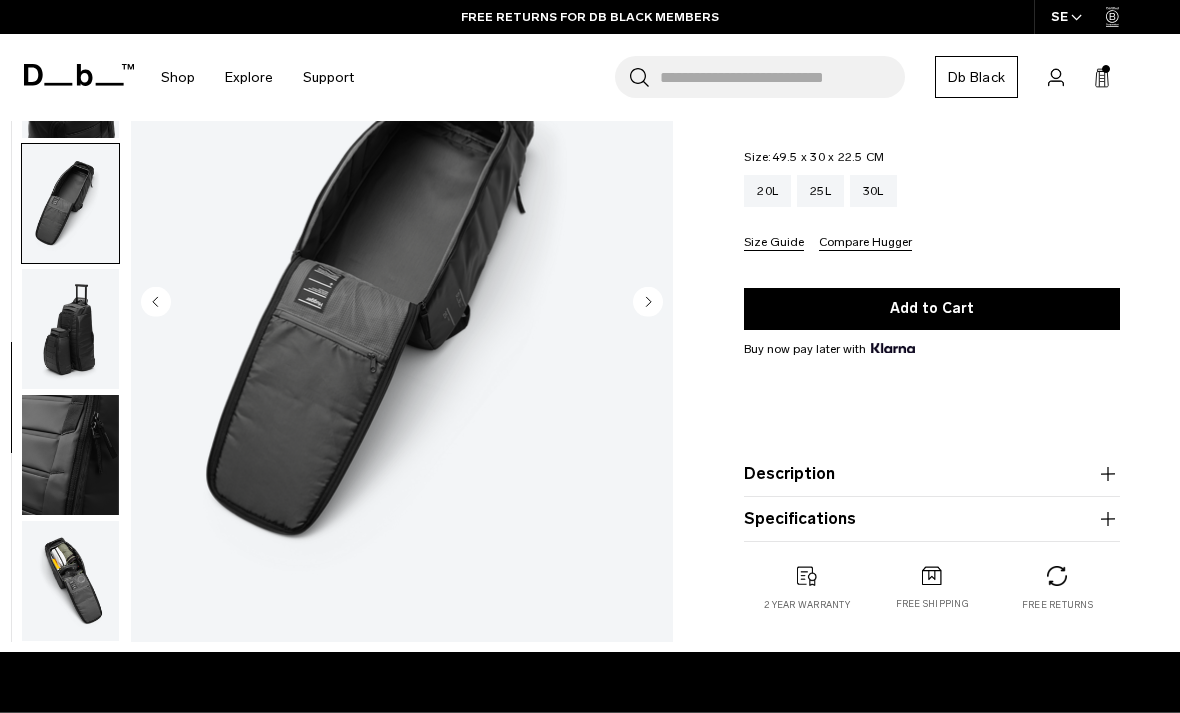 click 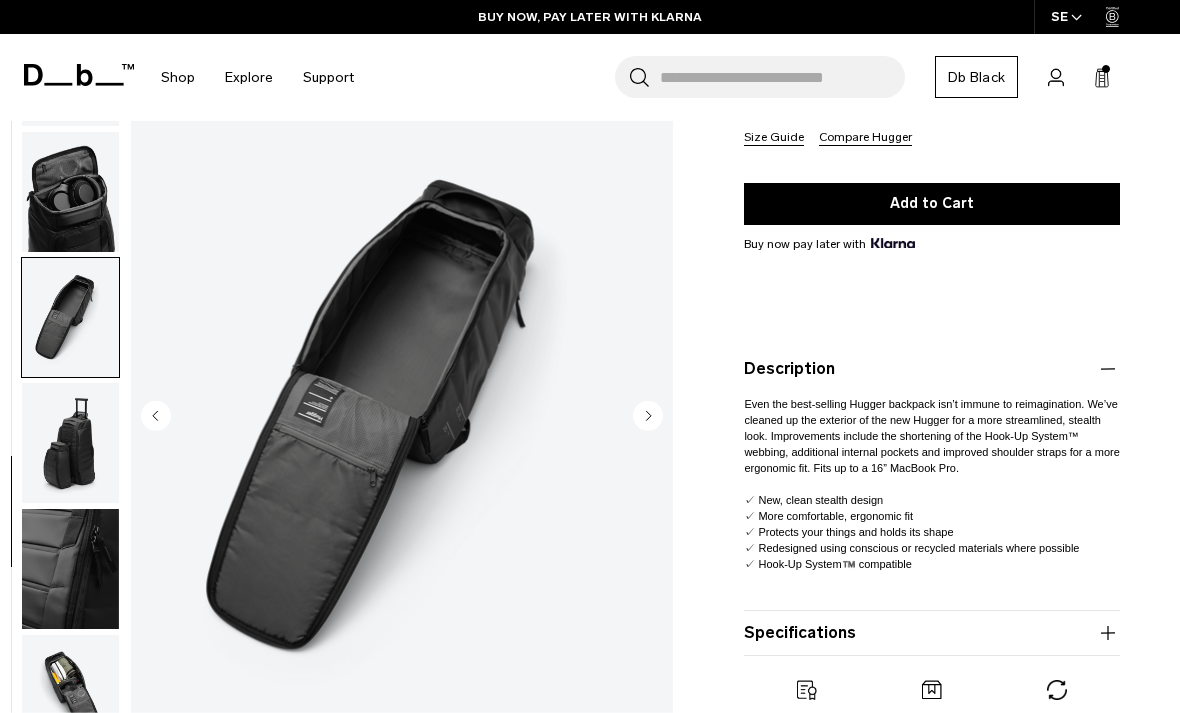 scroll, scrollTop: 358, scrollLeft: 0, axis: vertical 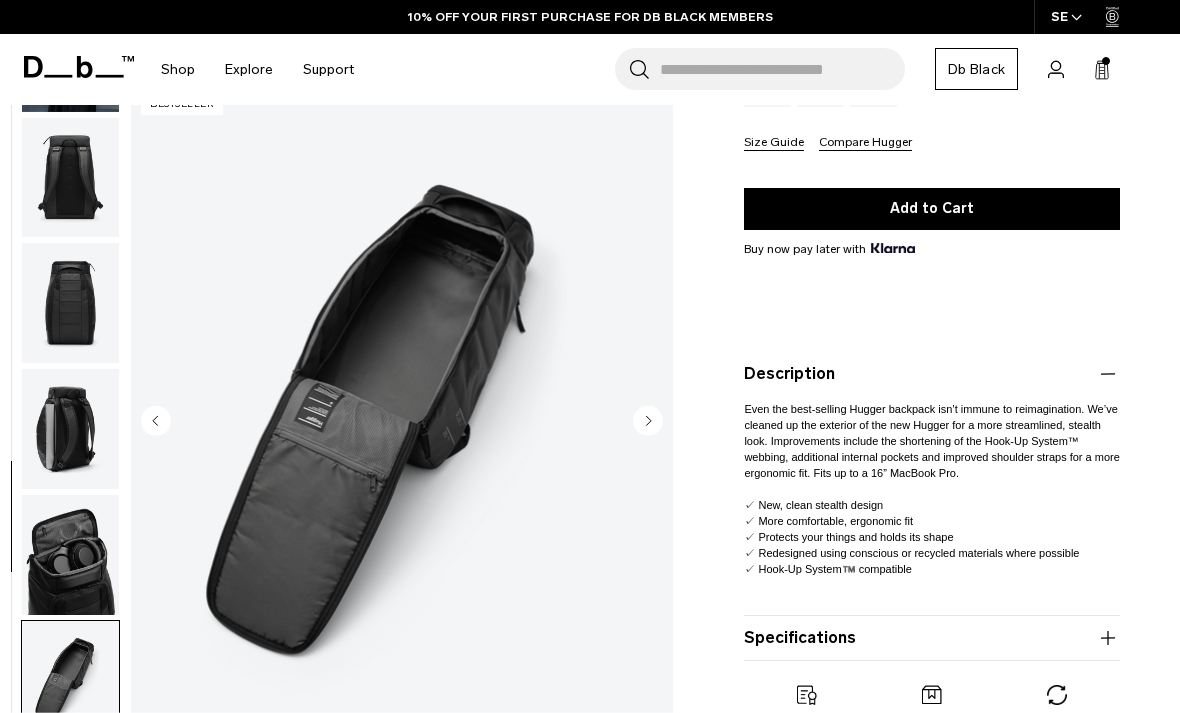 click at bounding box center [70, 429] 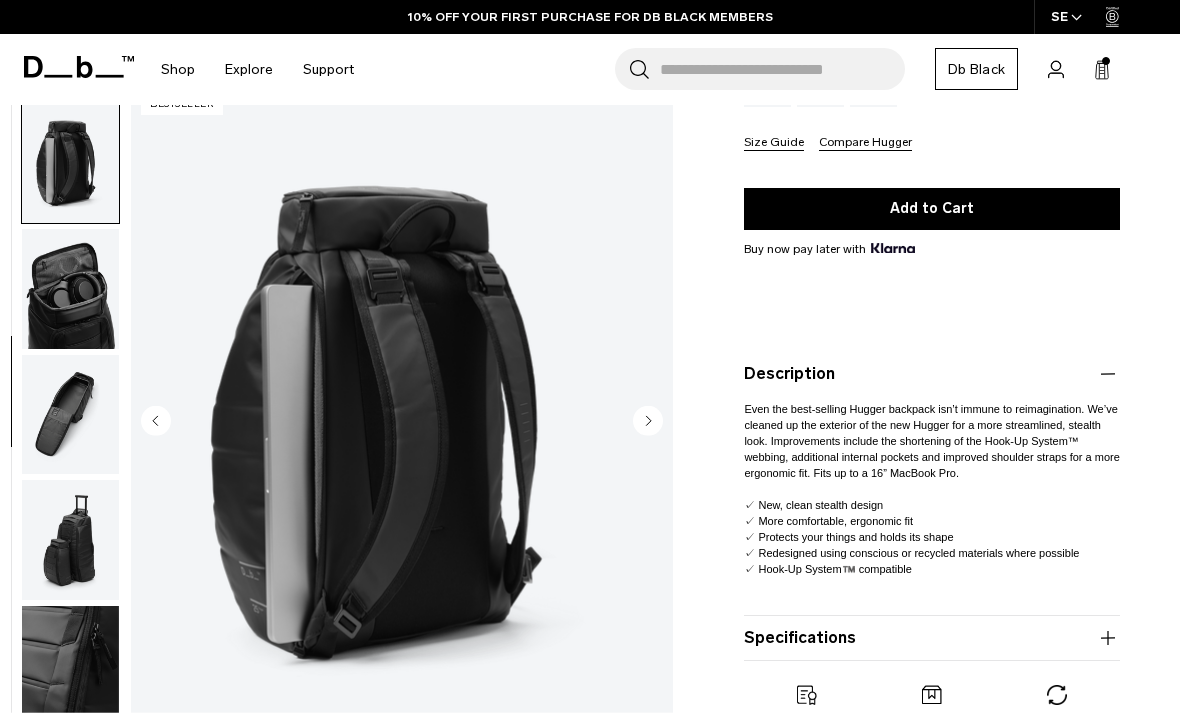 scroll, scrollTop: 509, scrollLeft: 0, axis: vertical 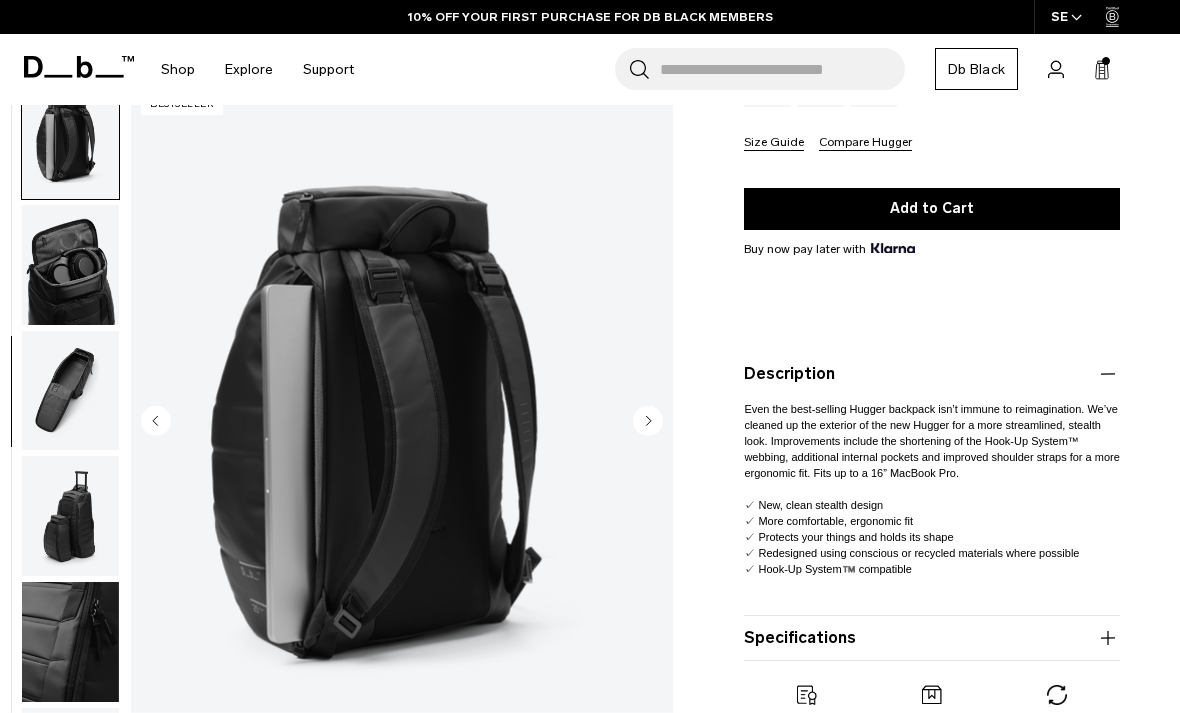 click at bounding box center [70, 265] 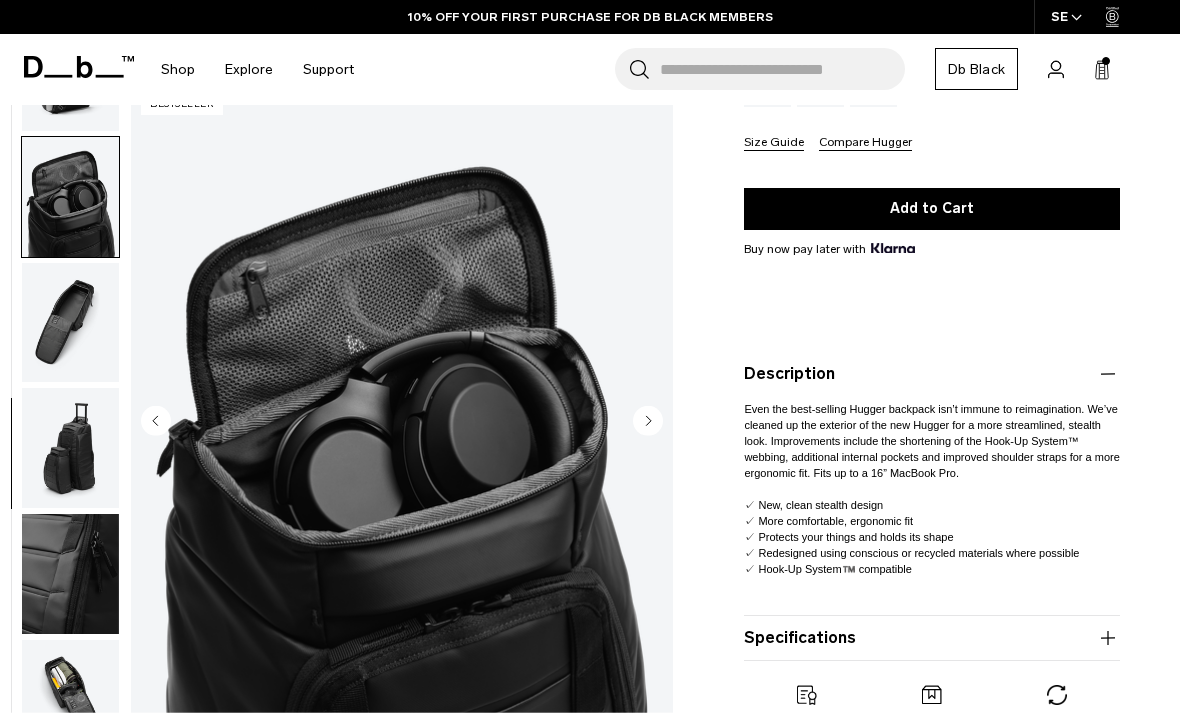scroll, scrollTop: 591, scrollLeft: 0, axis: vertical 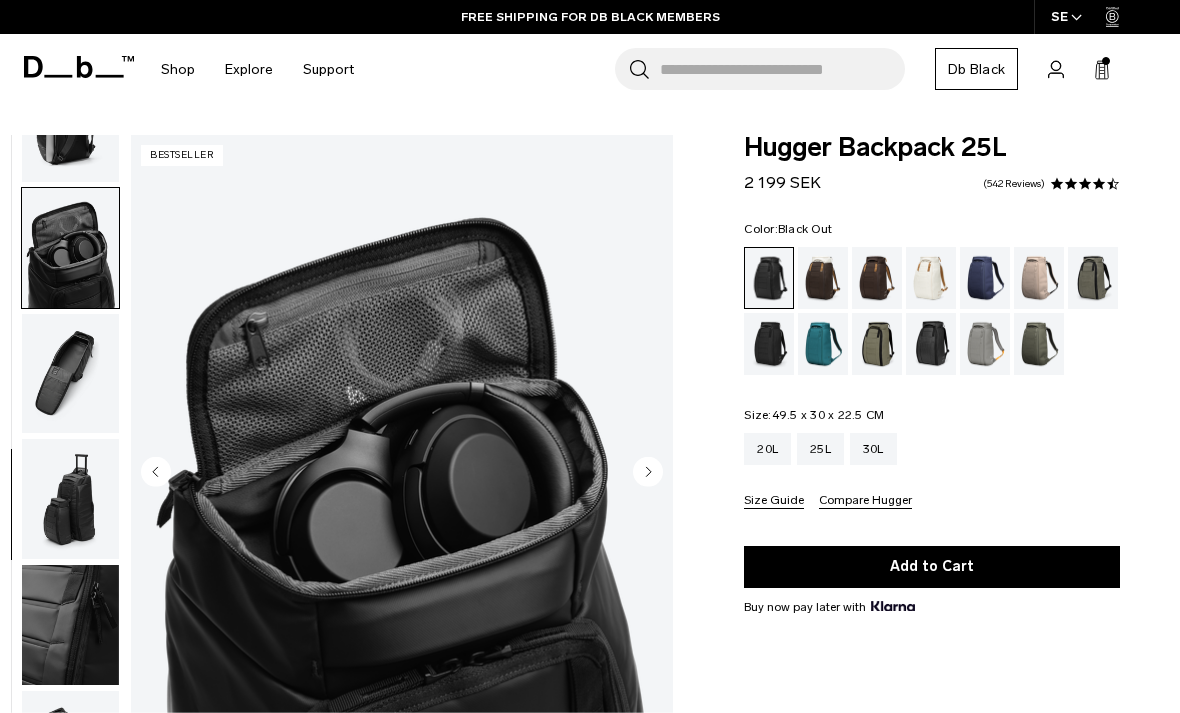 click 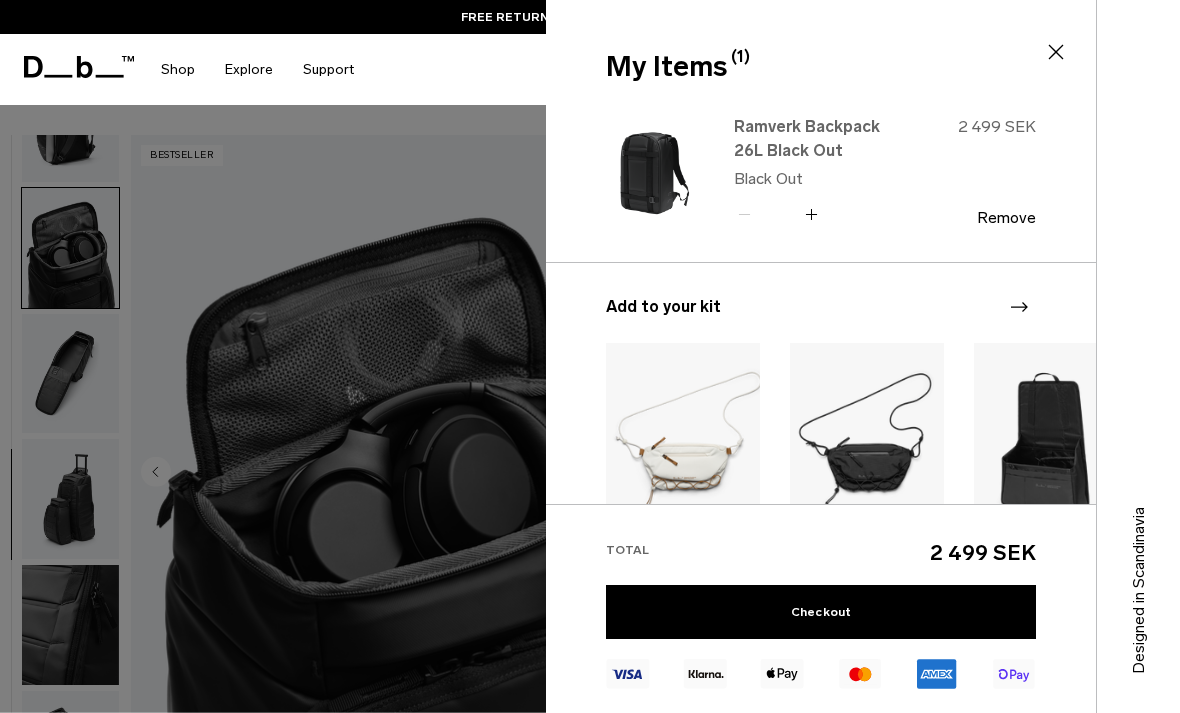 click on "Ramverk Backpack 26L Black Out" at bounding box center (822, 139) 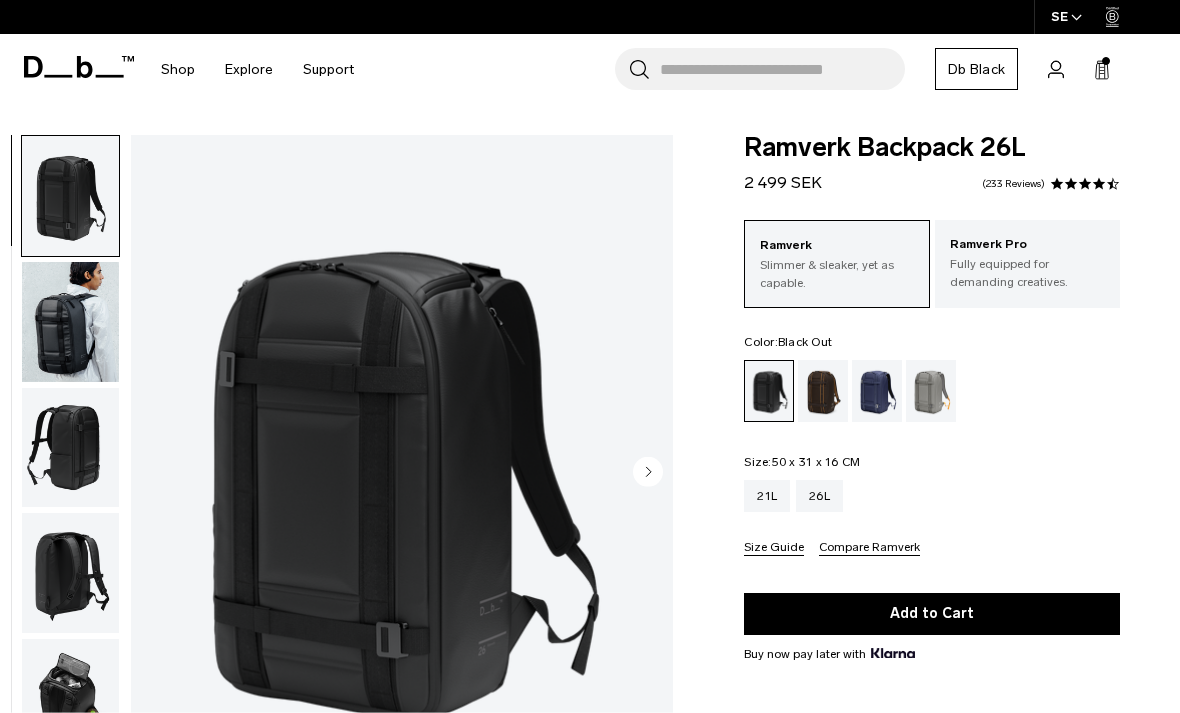 scroll, scrollTop: 0, scrollLeft: 0, axis: both 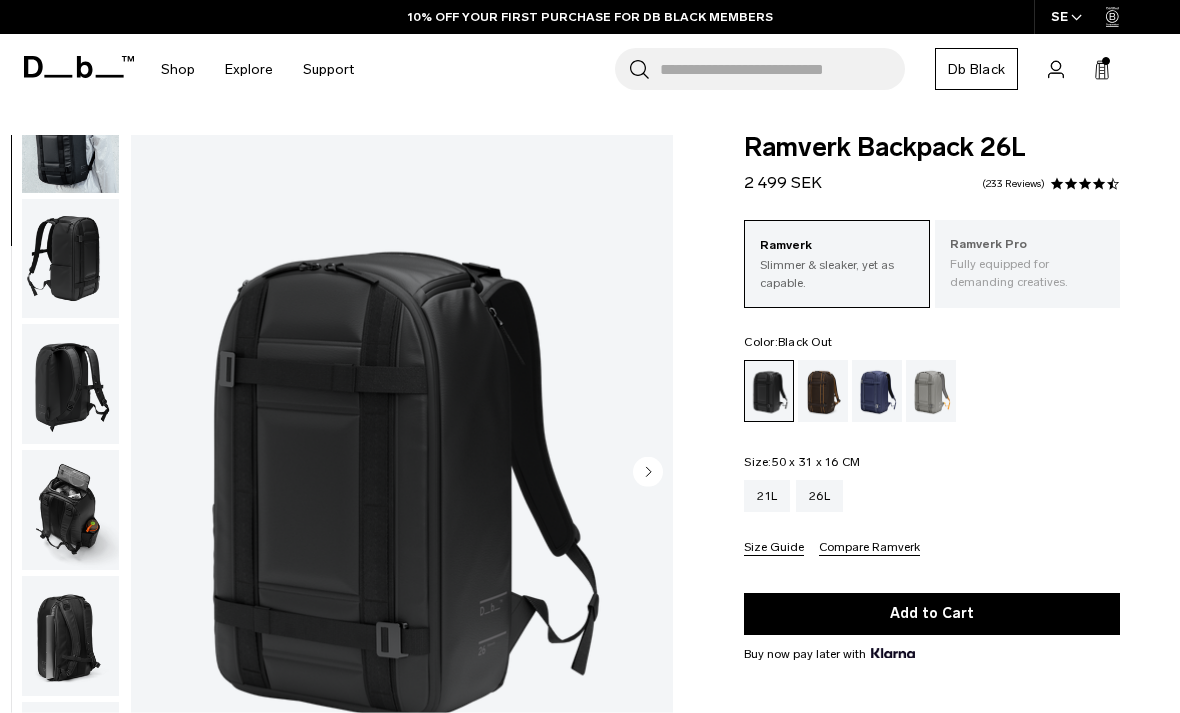 click on "Ramverk Pro" at bounding box center [1027, 245] 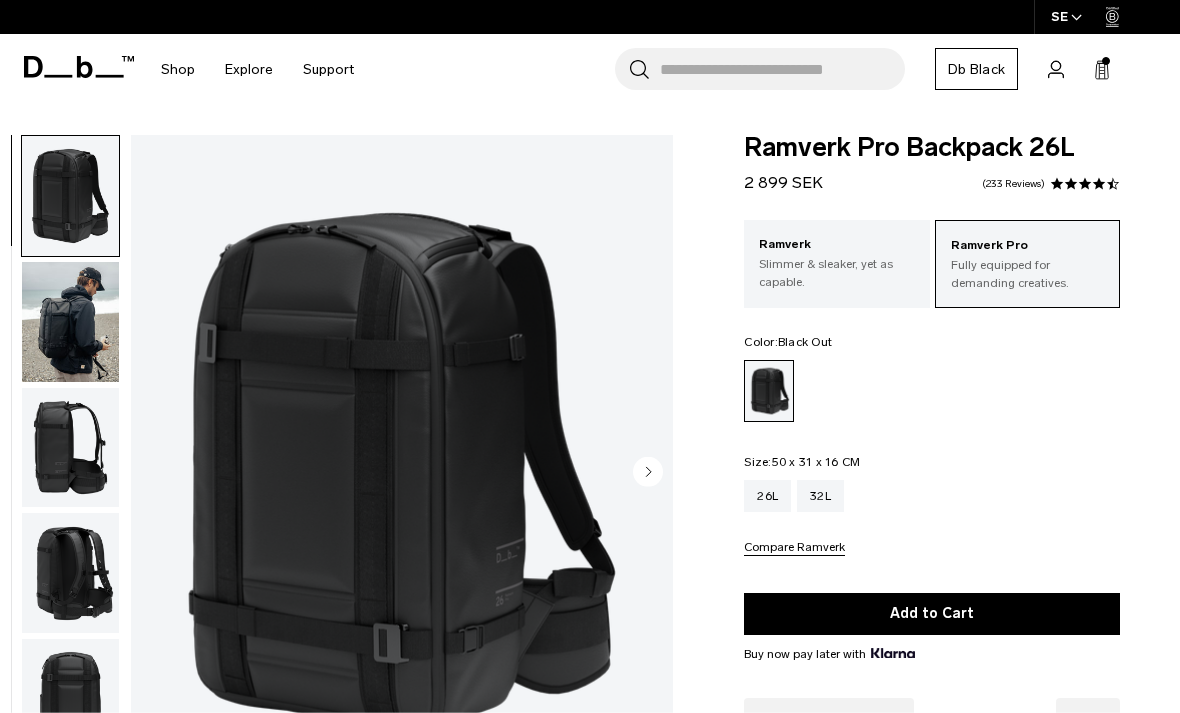 scroll, scrollTop: 0, scrollLeft: 0, axis: both 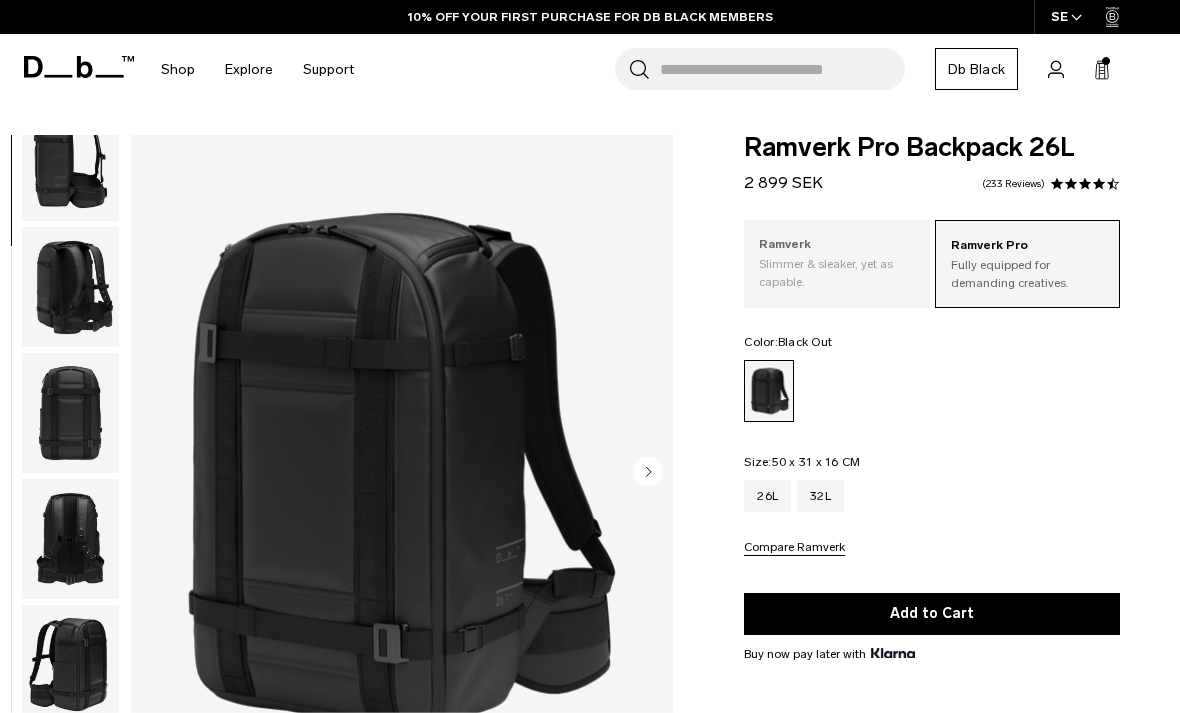 click on "Ramverk" at bounding box center [836, 245] 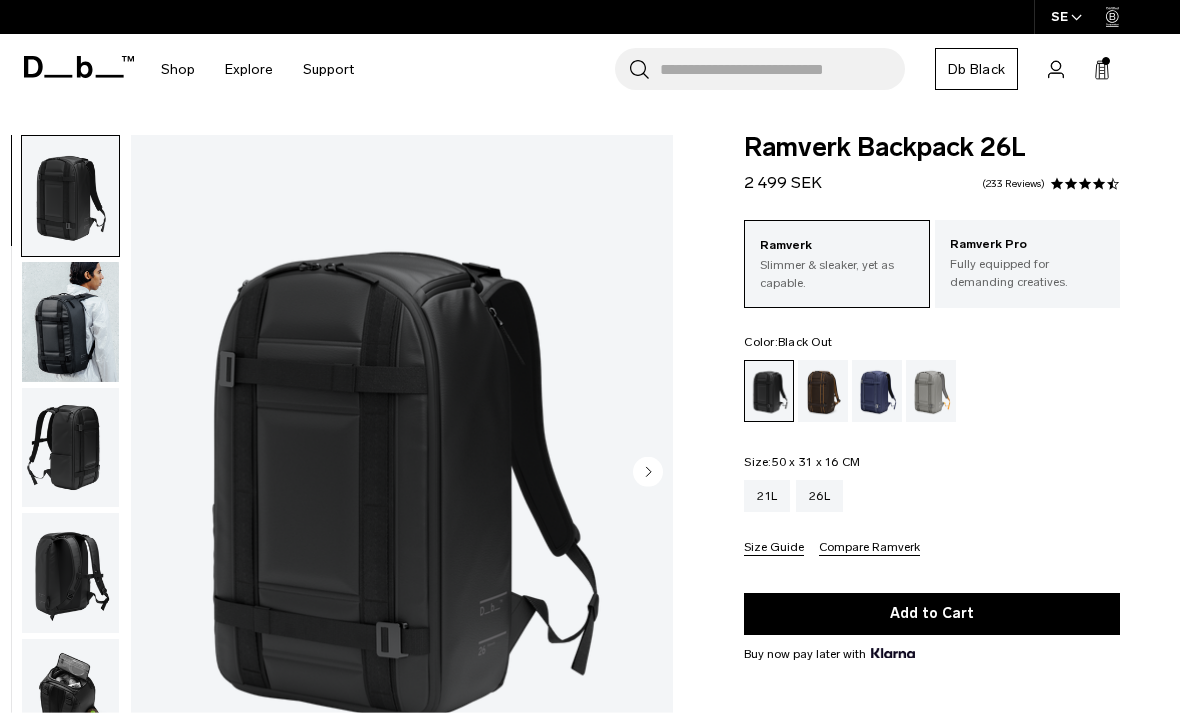 scroll, scrollTop: 0, scrollLeft: 0, axis: both 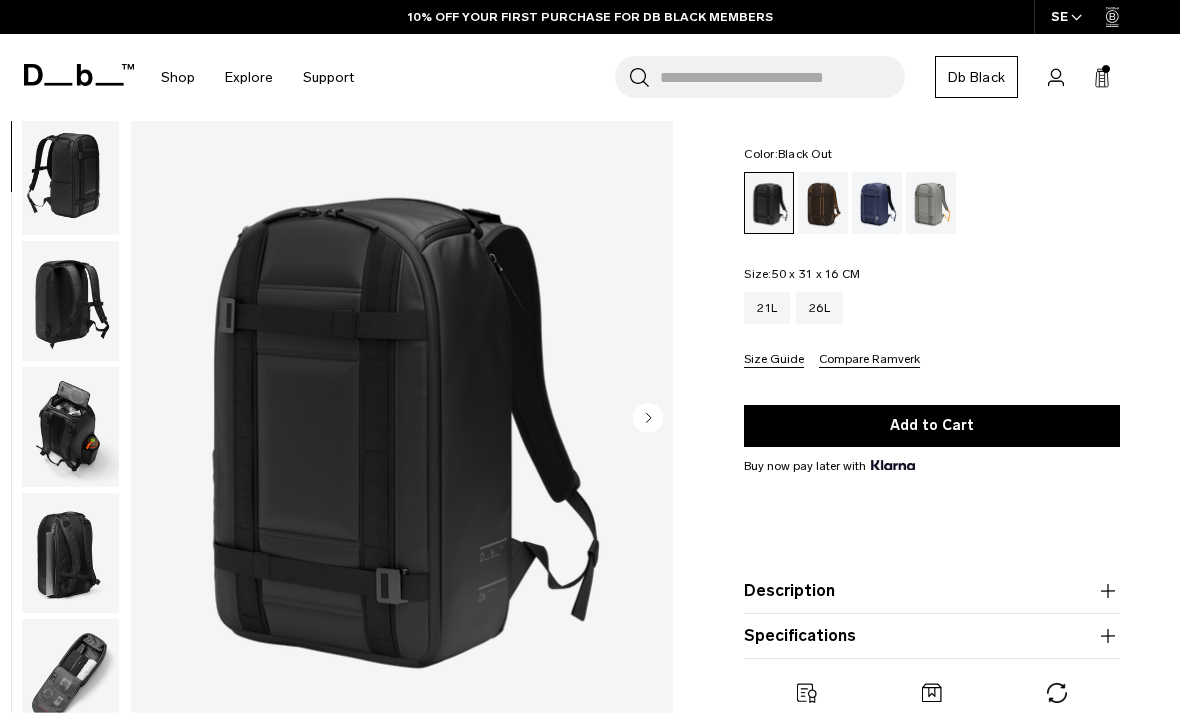 click at bounding box center [70, 427] 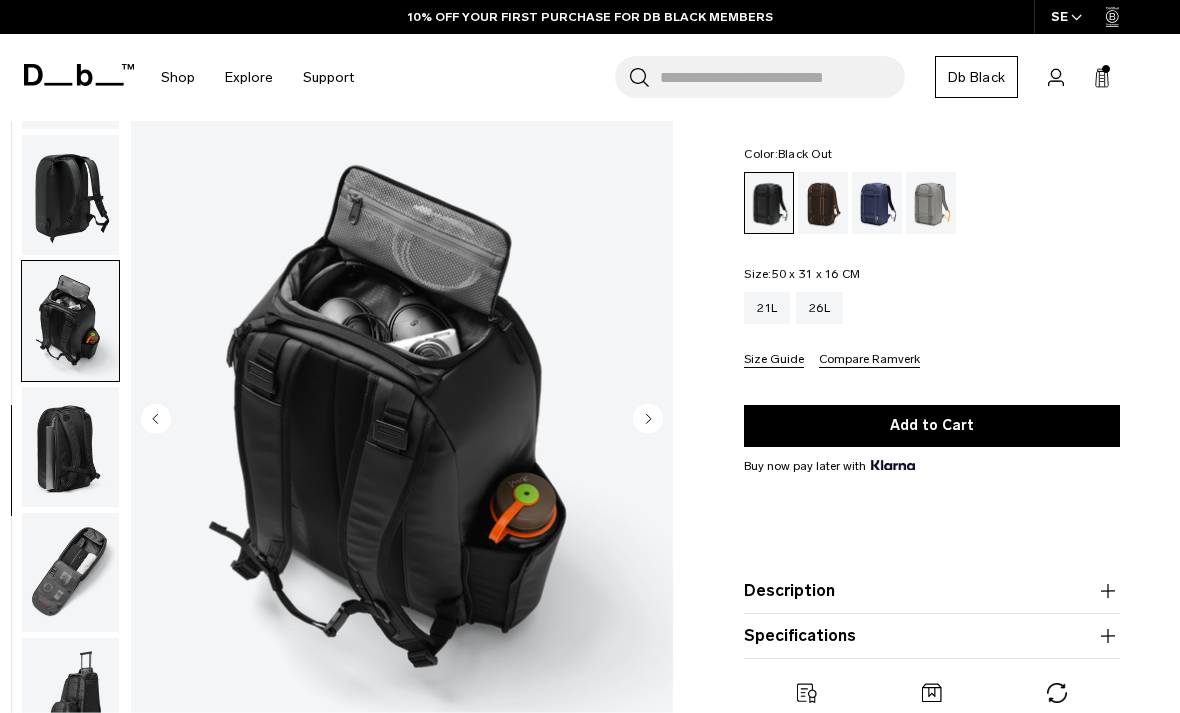 click at bounding box center (70, 447) 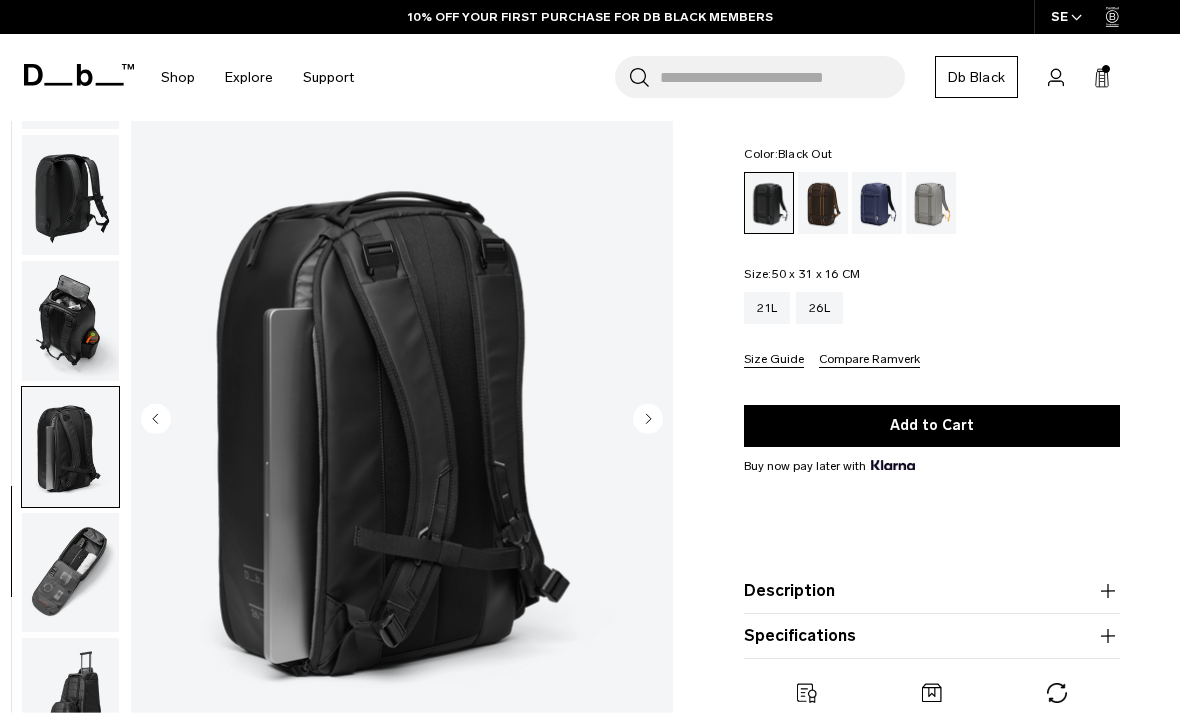 scroll, scrollTop: 337, scrollLeft: 0, axis: vertical 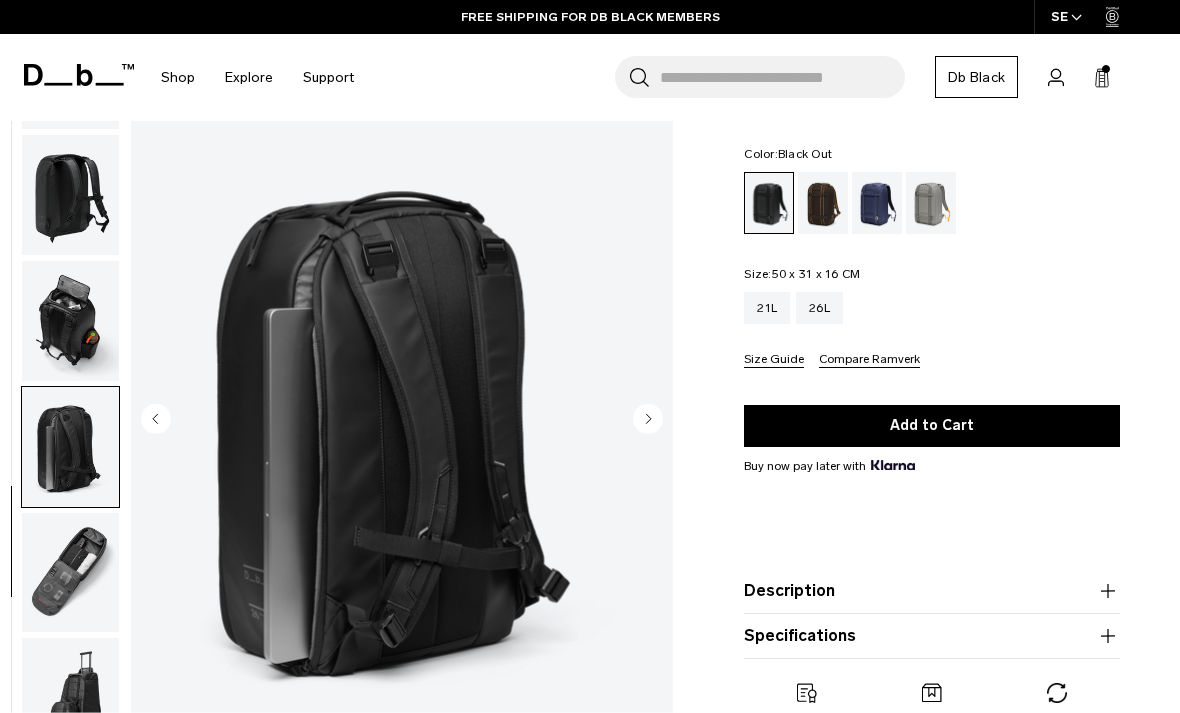 click at bounding box center (70, 572) 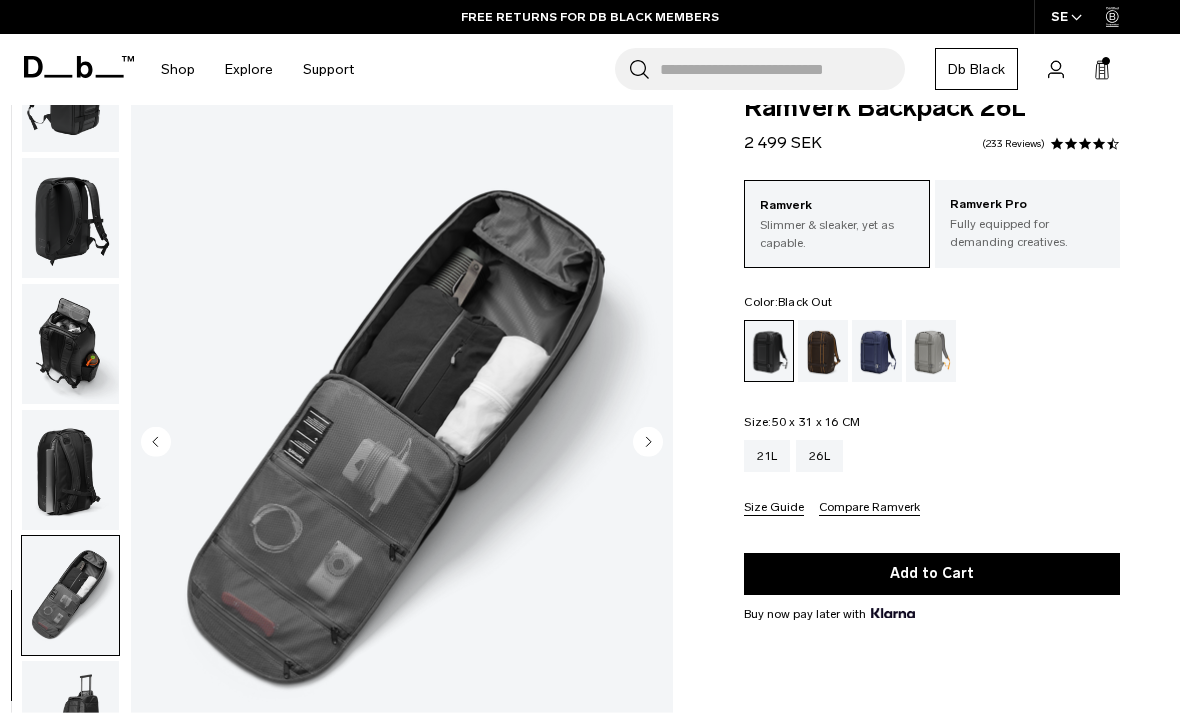 scroll, scrollTop: 0, scrollLeft: 0, axis: both 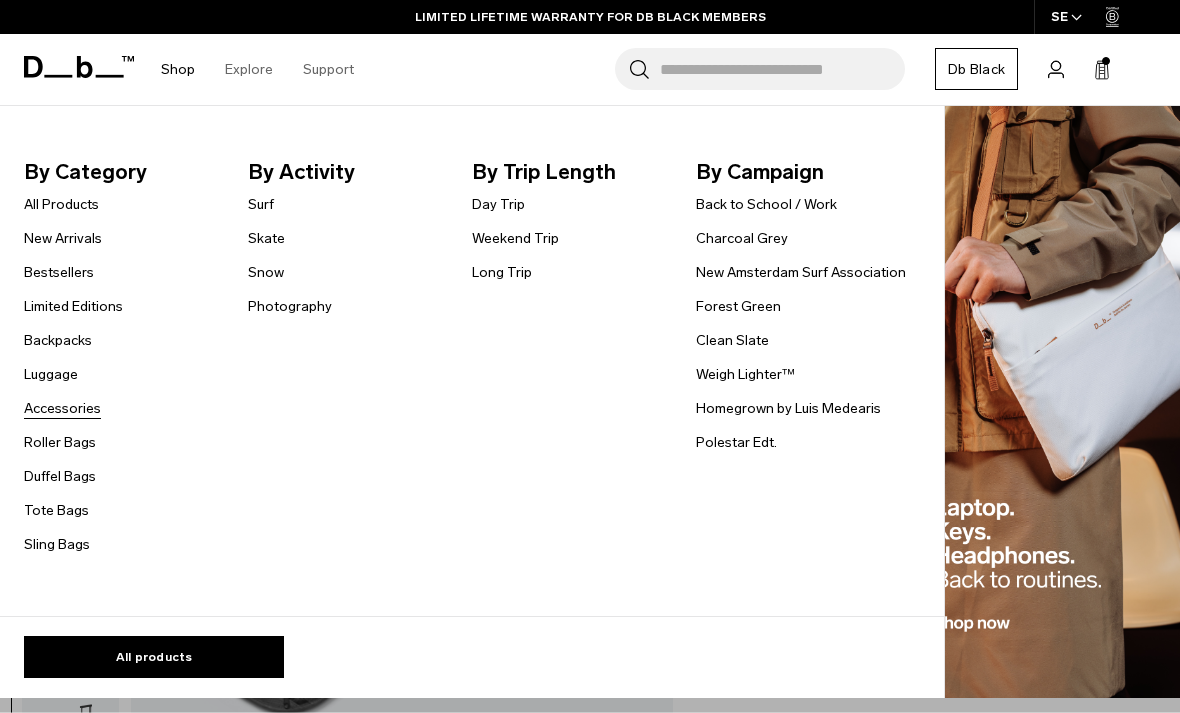 click on "Accessories" at bounding box center [62, 408] 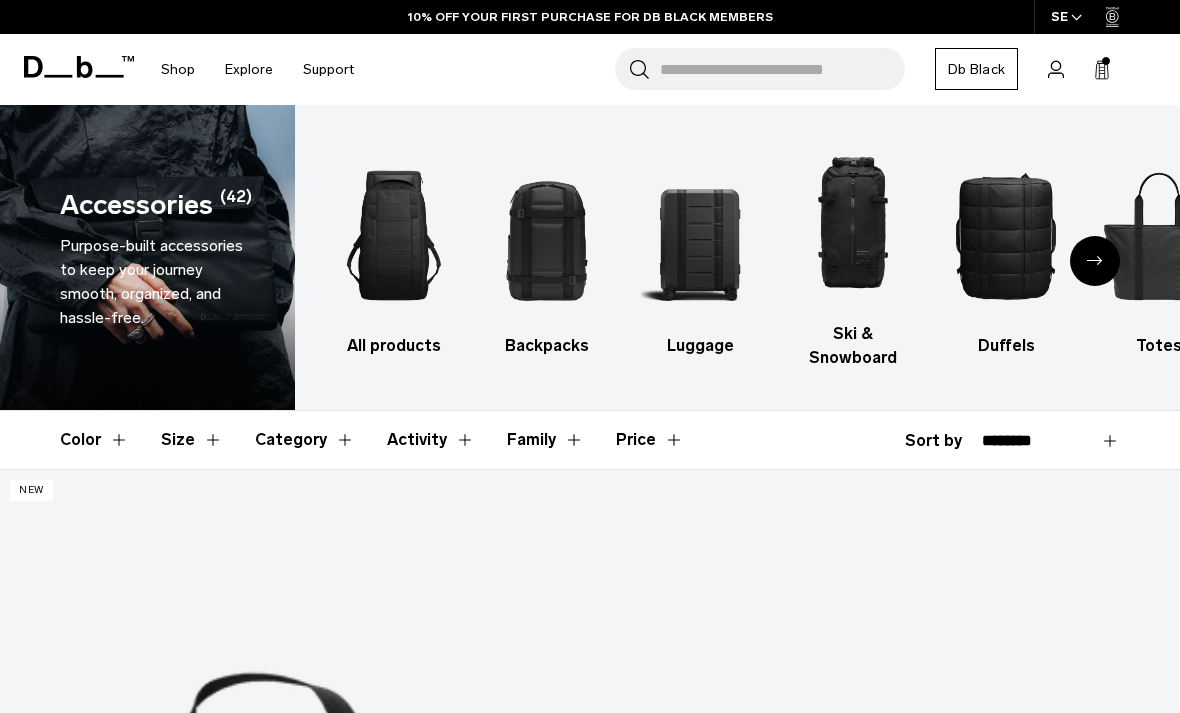 scroll, scrollTop: 210, scrollLeft: 0, axis: vertical 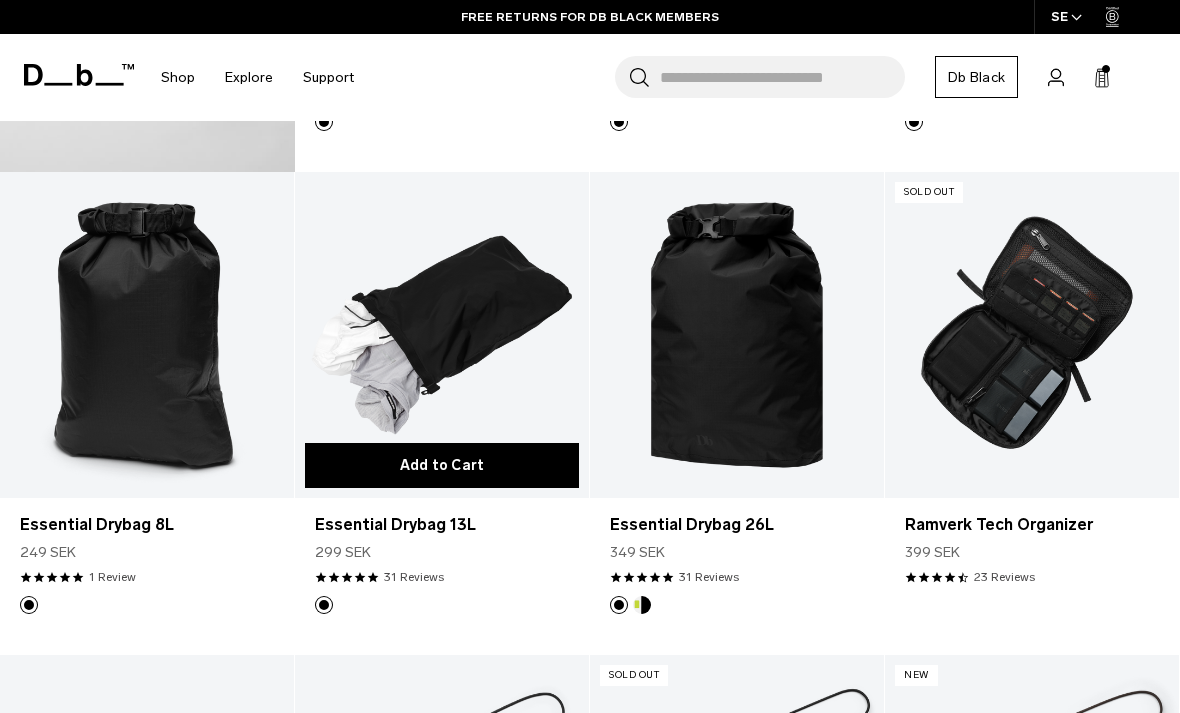 click on "Add to Cart" at bounding box center (442, 465) 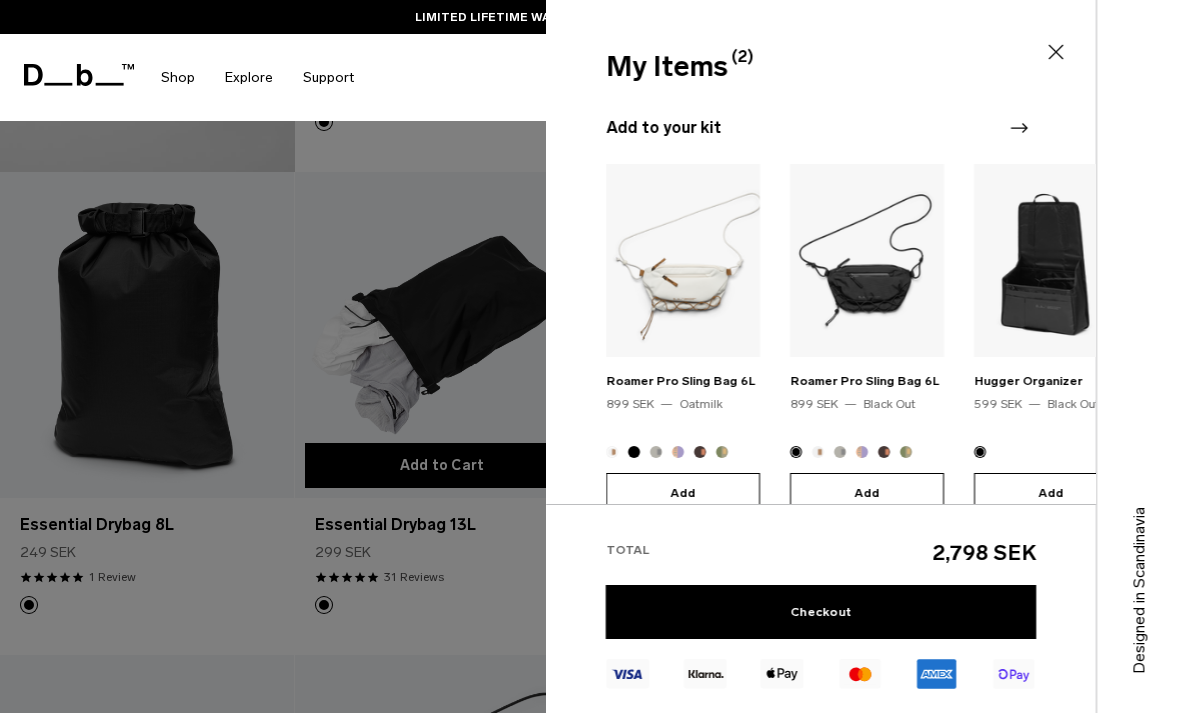 scroll, scrollTop: 330, scrollLeft: 0, axis: vertical 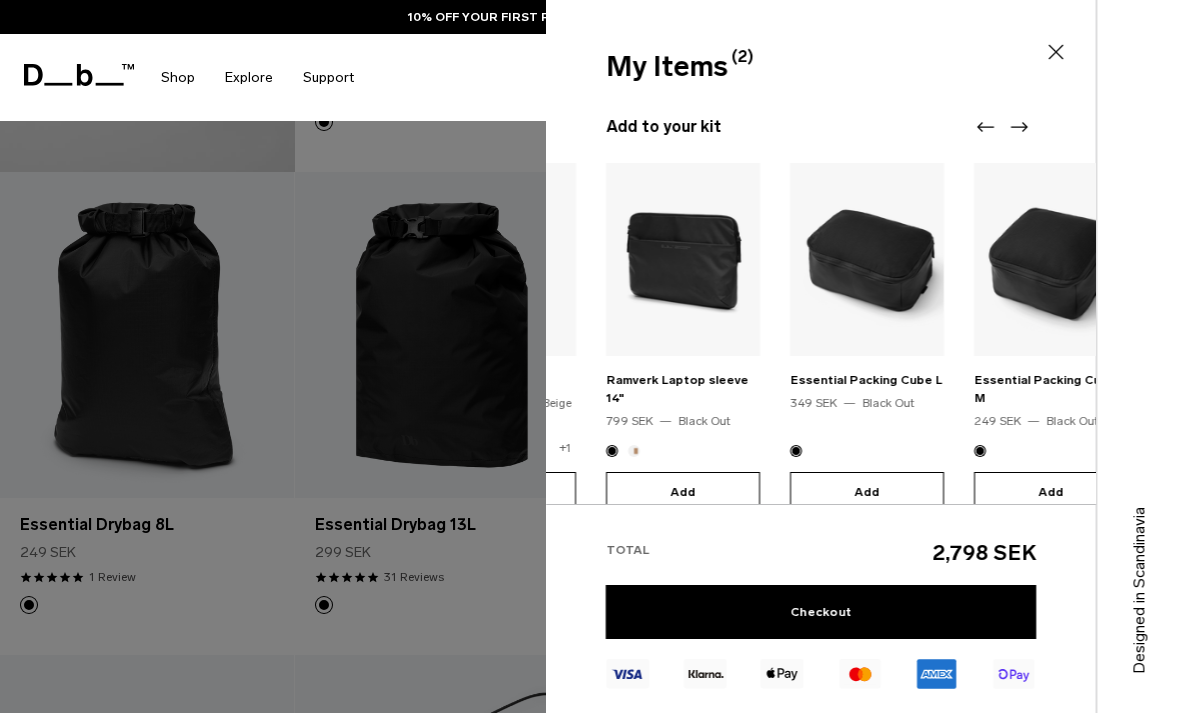 click 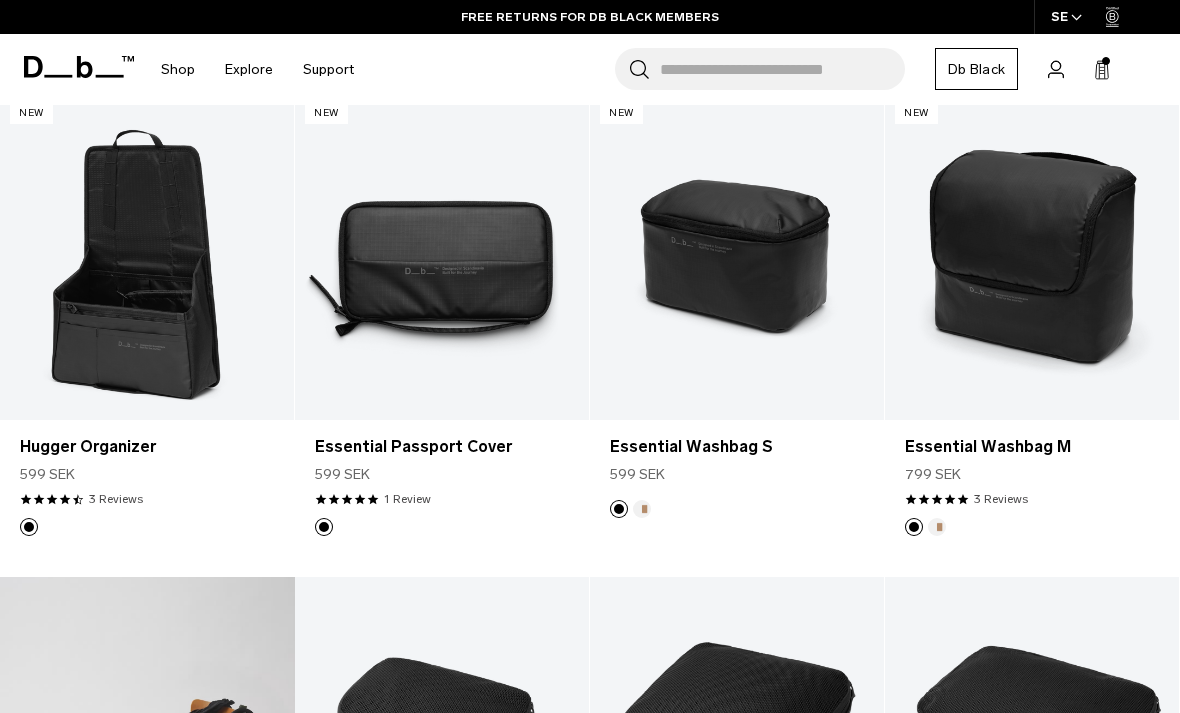 scroll, scrollTop: 344, scrollLeft: 0, axis: vertical 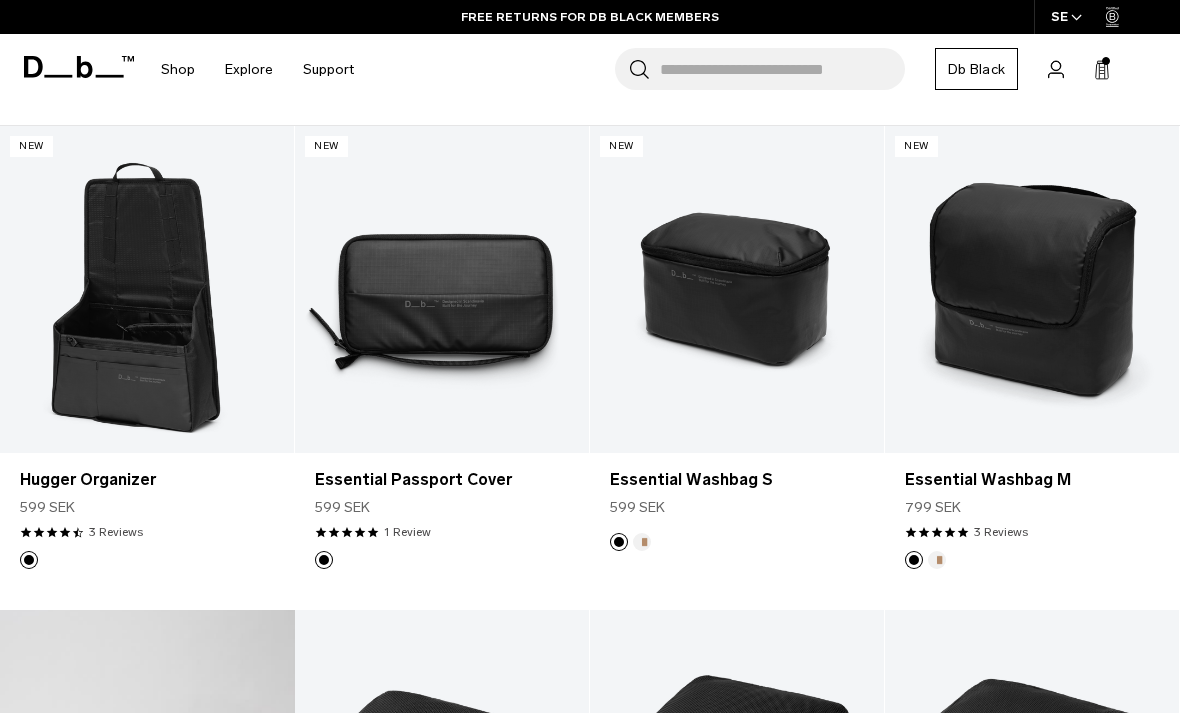 click at bounding box center (1106, 61) 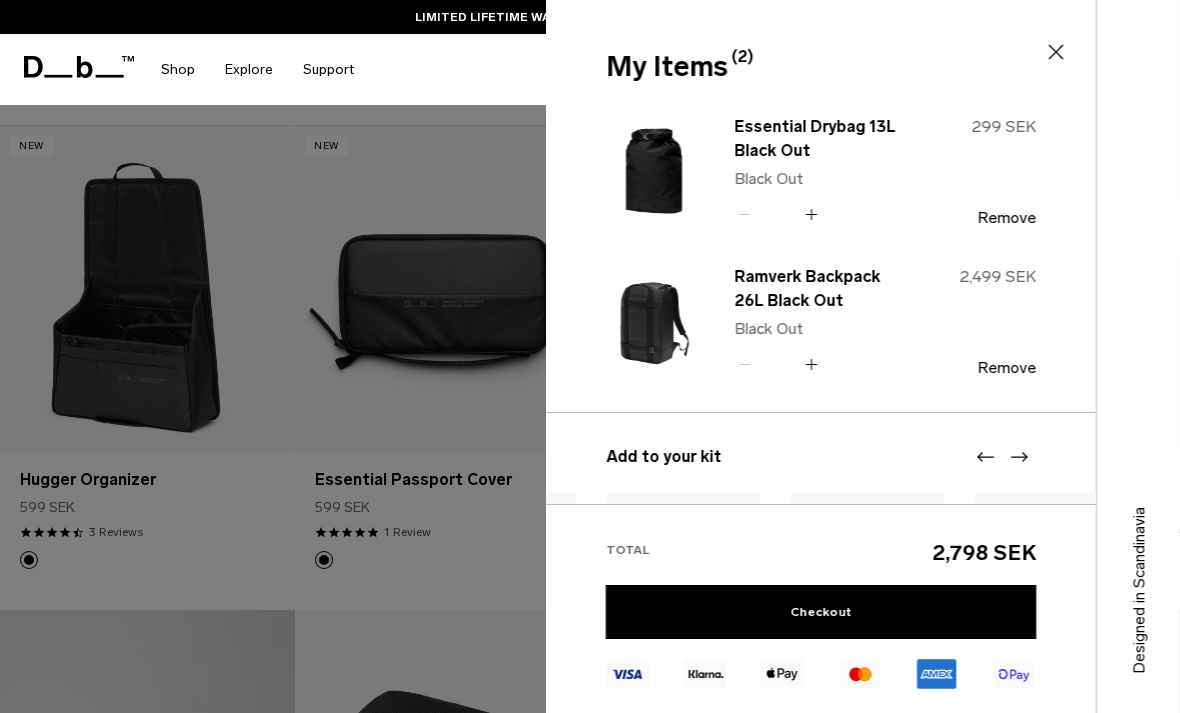 scroll, scrollTop: 0, scrollLeft: 0, axis: both 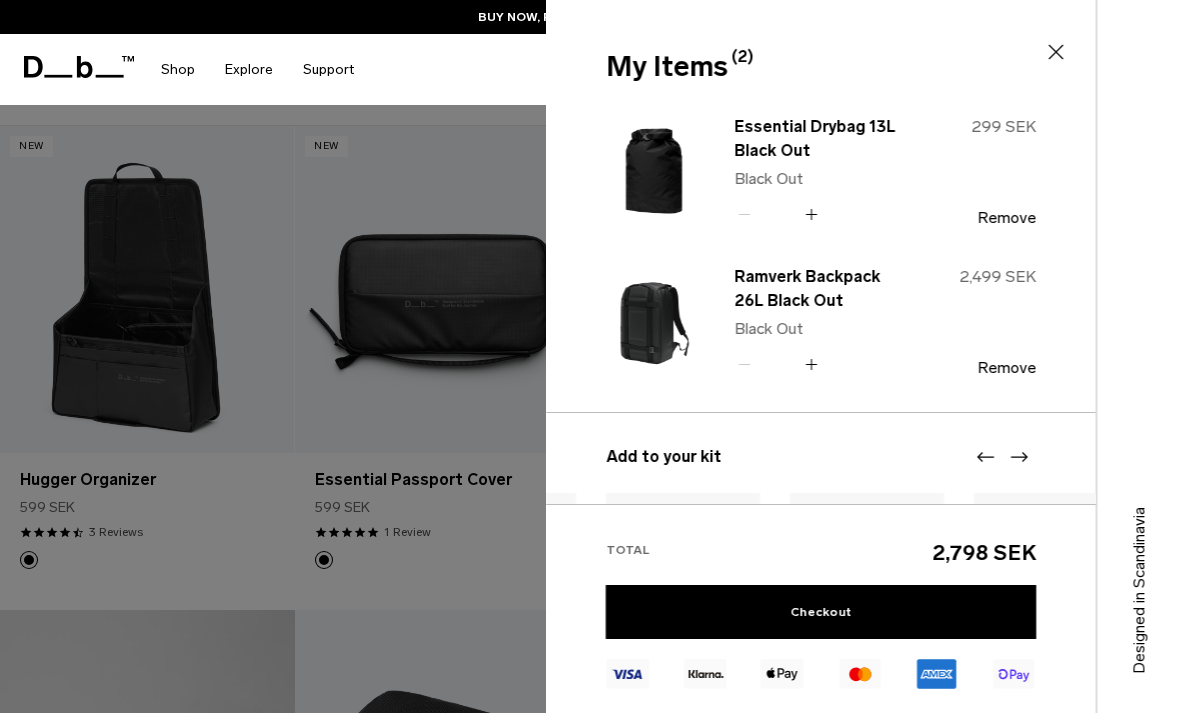 click at bounding box center [590, 356] 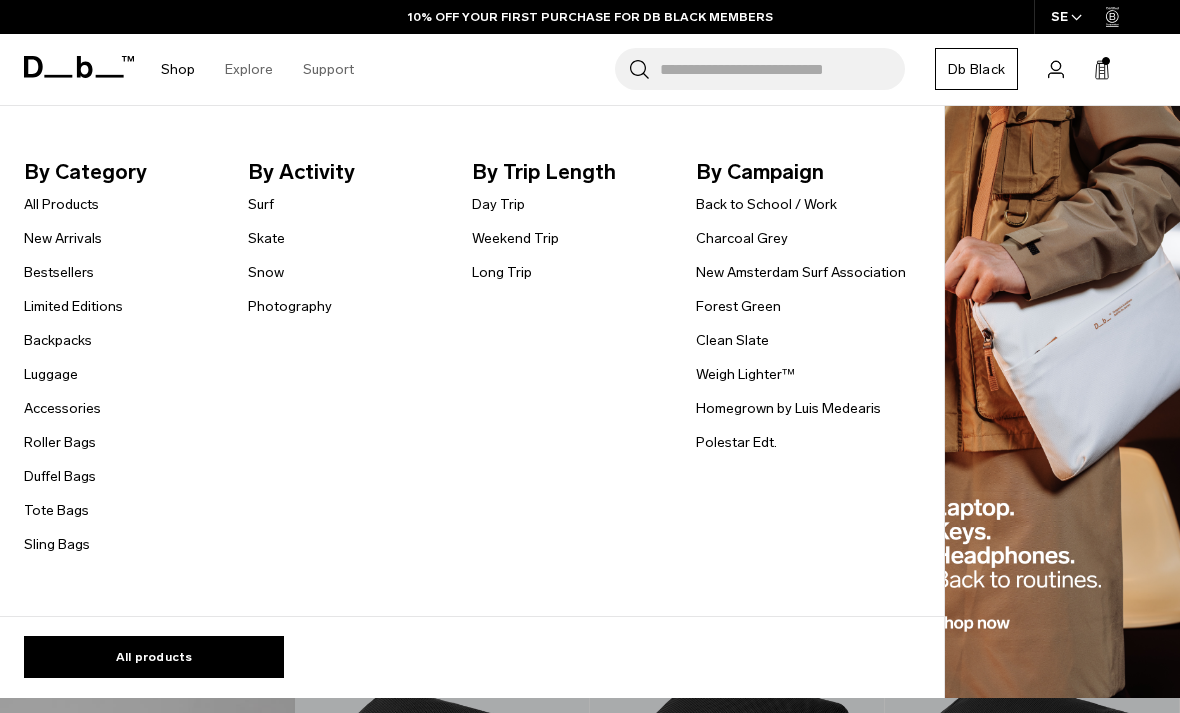 click on "By Category
All Products
New Arrivals
Bestsellers
Limited Editions
Backpacks
Luggage" at bounding box center (467, 361) 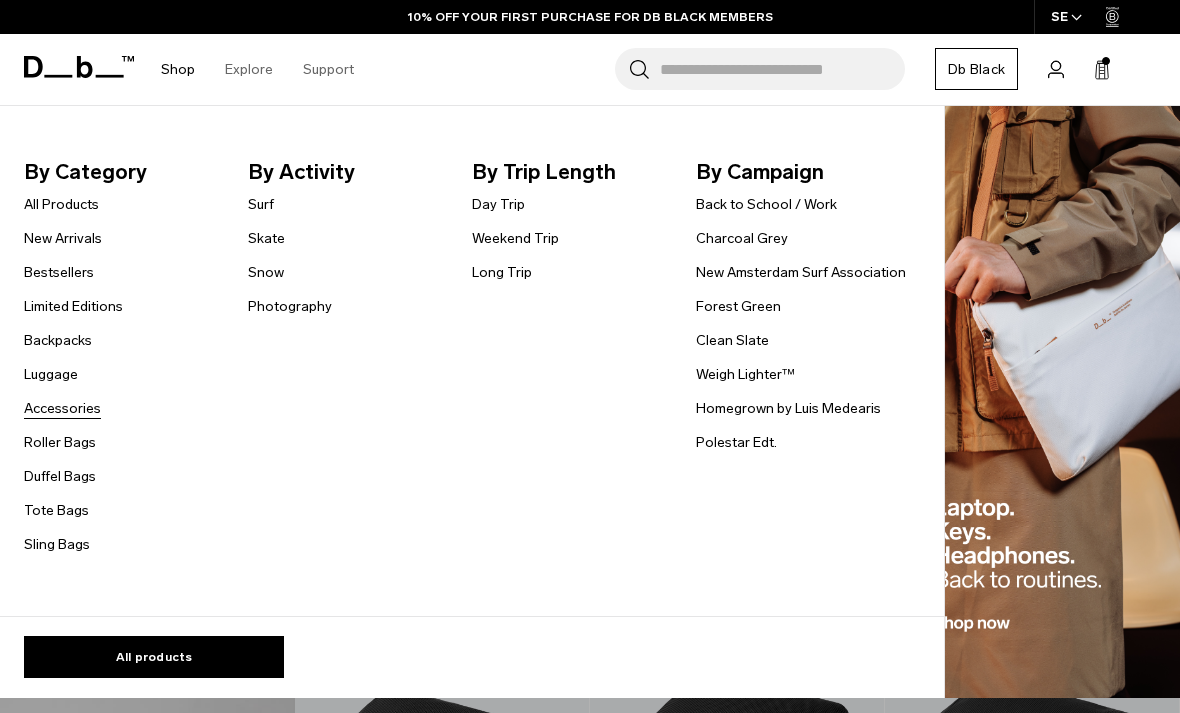 click on "Accessories" at bounding box center (62, 408) 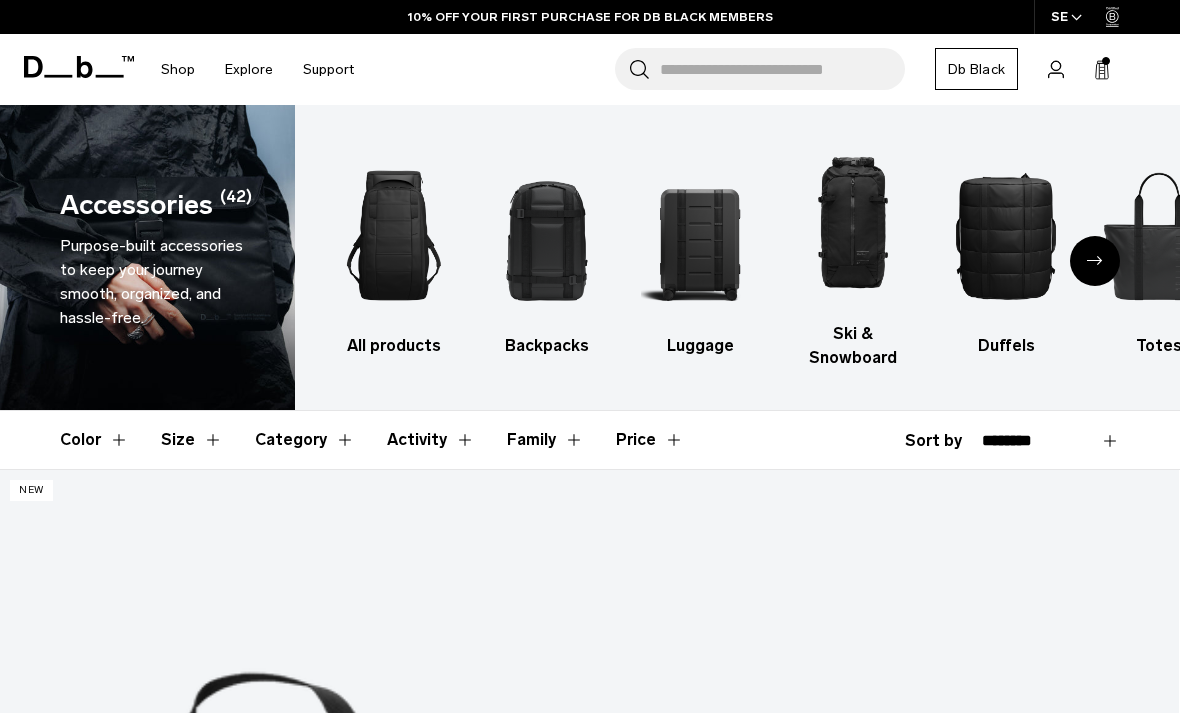 scroll, scrollTop: 0, scrollLeft: 0, axis: both 